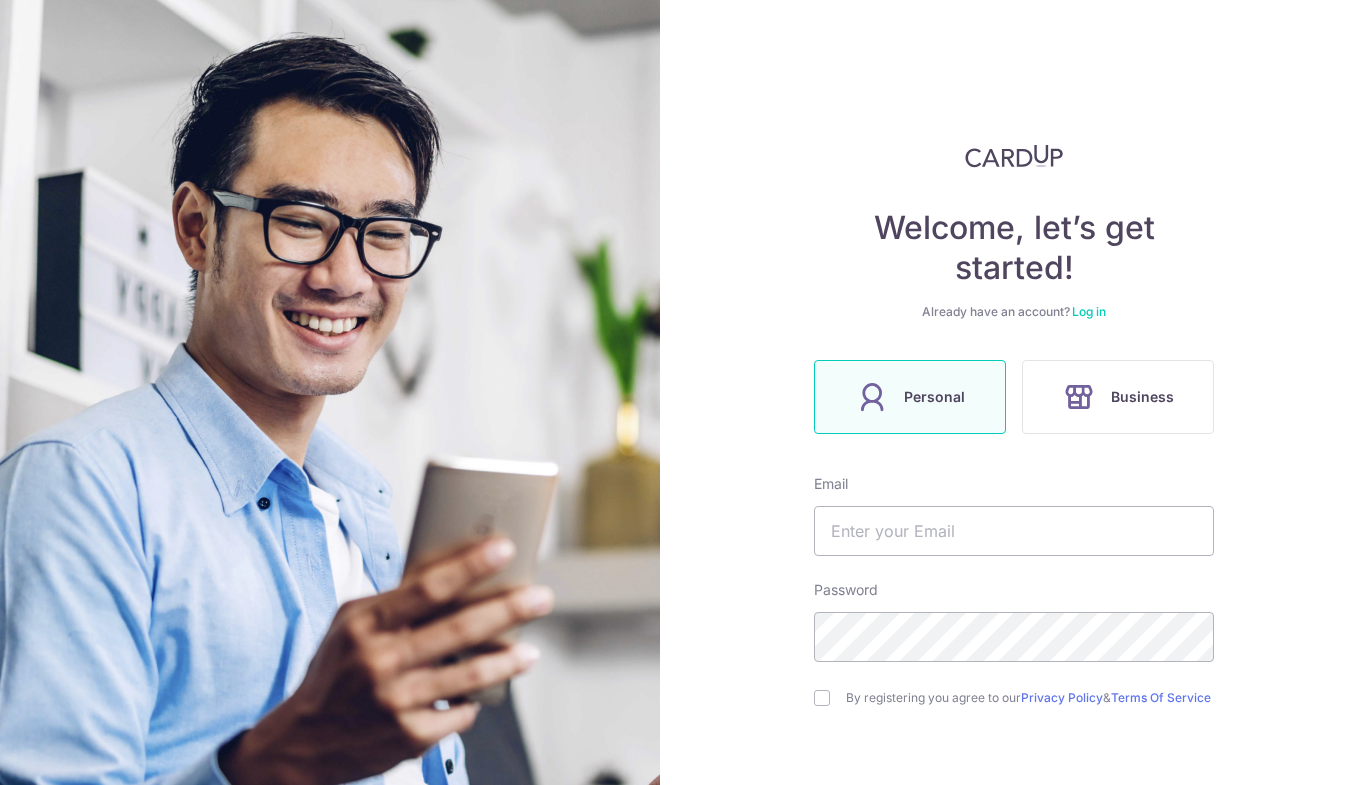 scroll, scrollTop: 0, scrollLeft: 0, axis: both 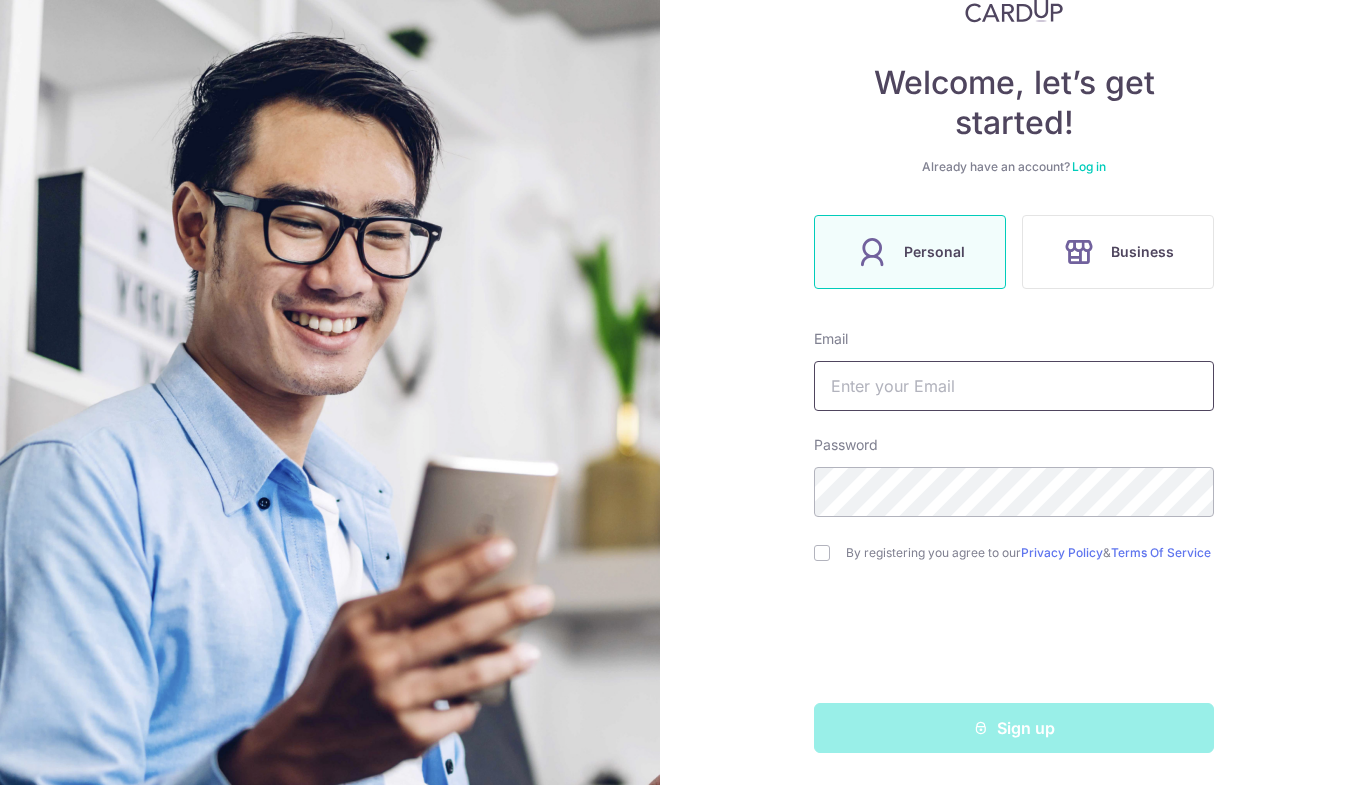click at bounding box center (1014, 386) 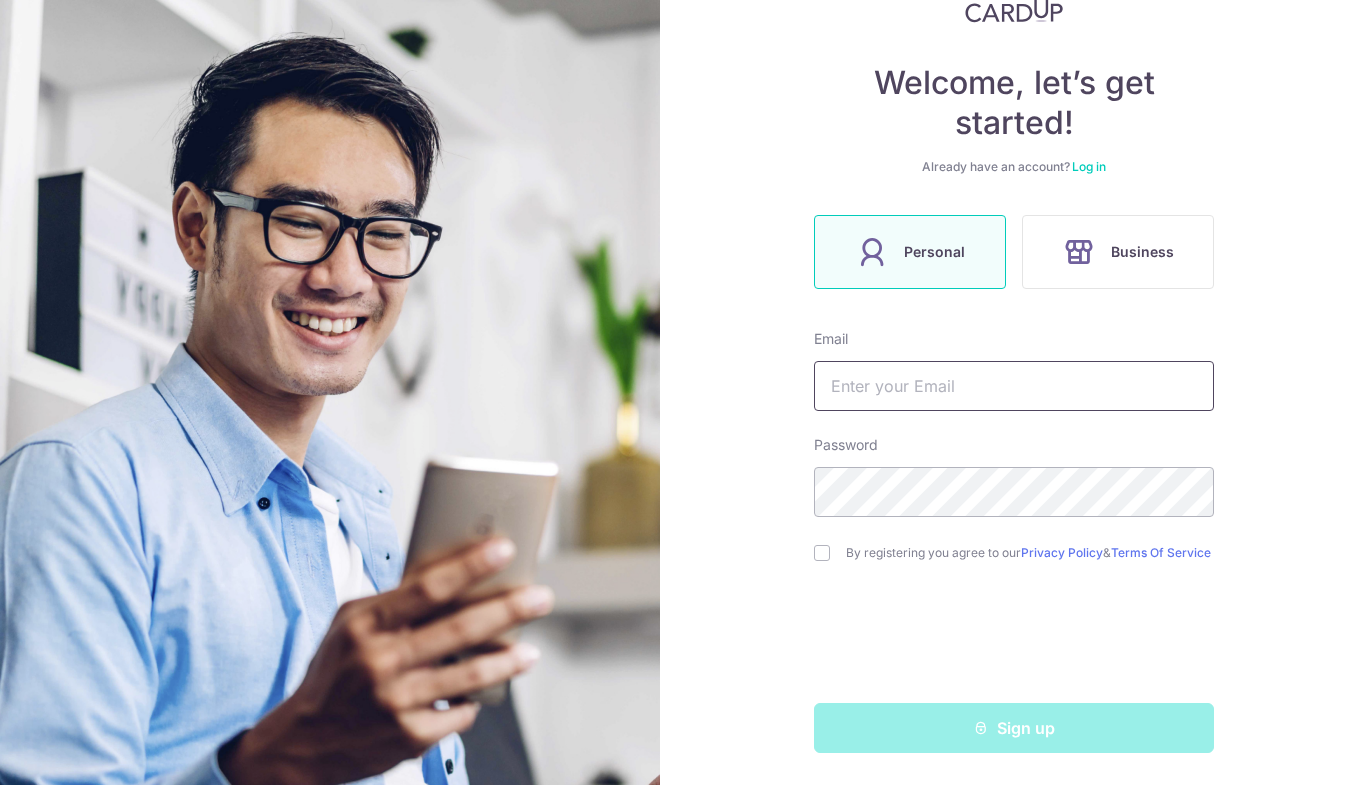type on "[EMAIL]" 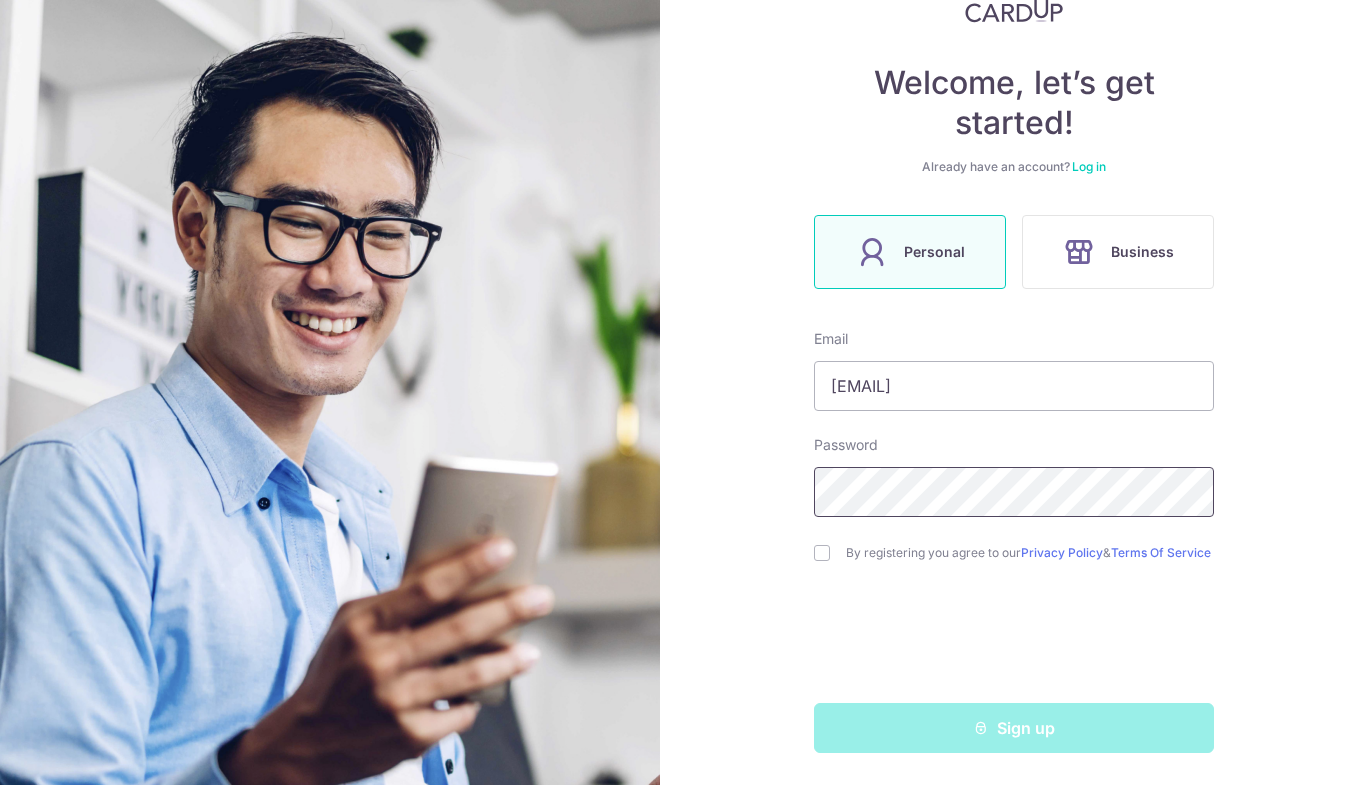 click on "Welcome, let’s get started!
Already have an account?  Log in
Personal
Business
Email
lionel_chen@hotmail.com
Password
By registering you agree to our
Privacy Policy
&  Terms Of Service
Sign up" at bounding box center [1014, 392] 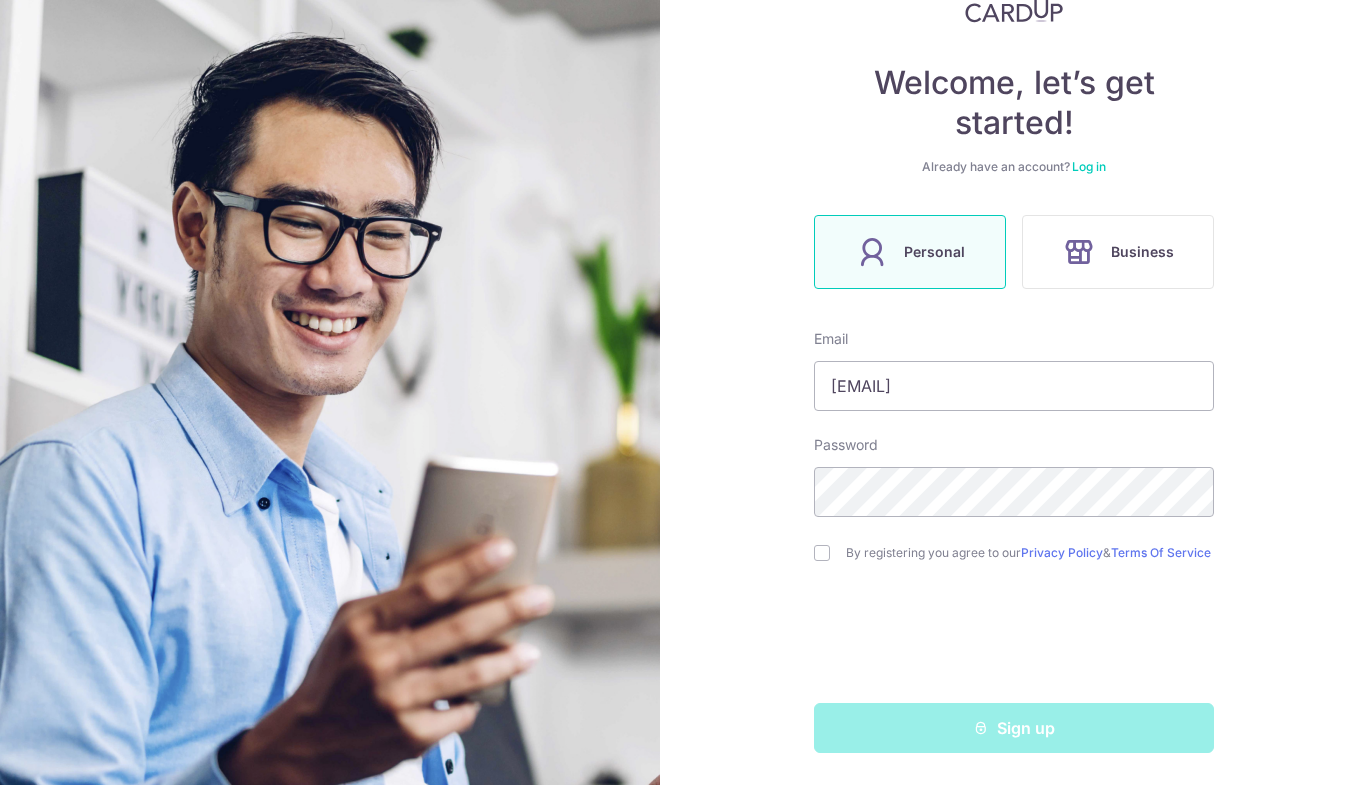 click on "Welcome, let’s get started!
Already have an account?  Log in
Personal
Business
Email
lionel_chen@hotmail.com
Password
By registering you agree to our
Privacy Policy
&  Terms Of Service
Sign up" at bounding box center (1014, 392) 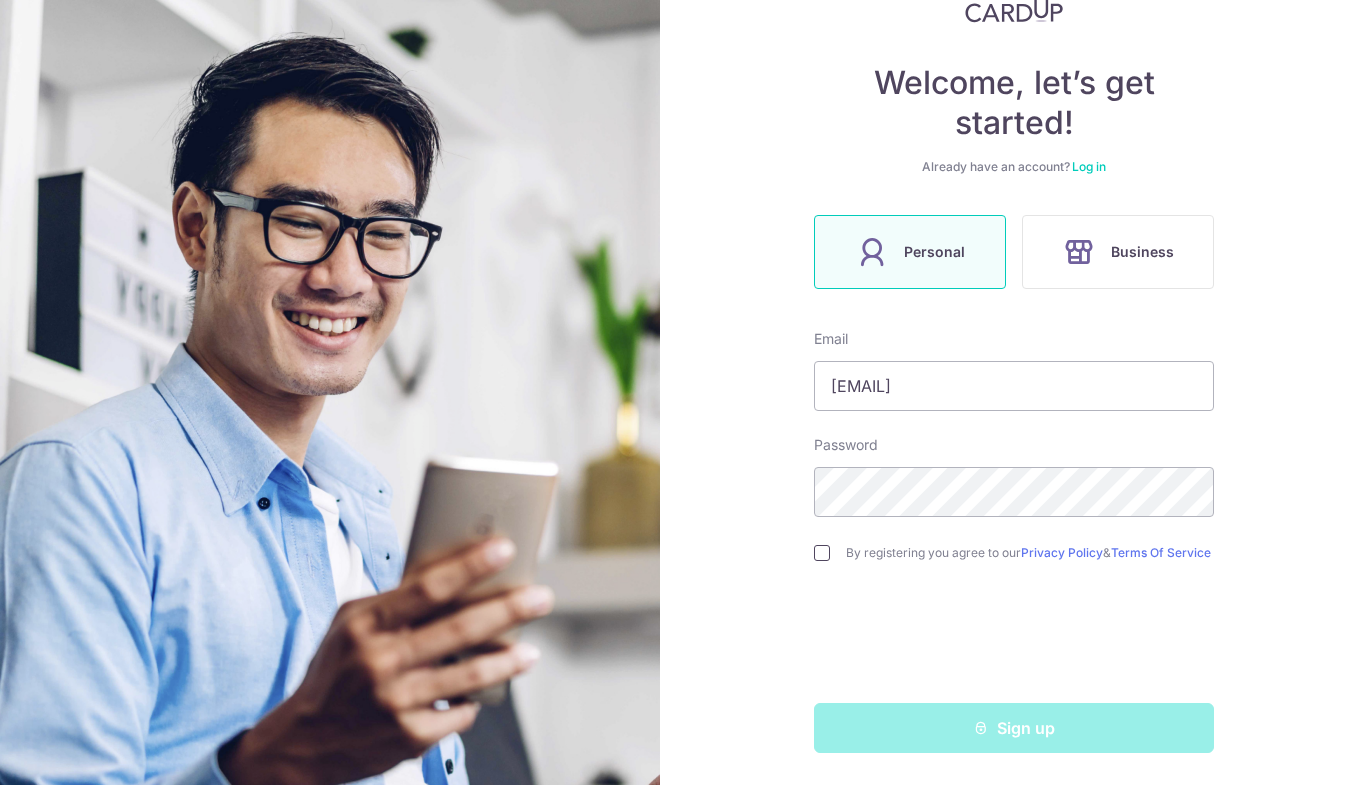 click at bounding box center [822, 553] 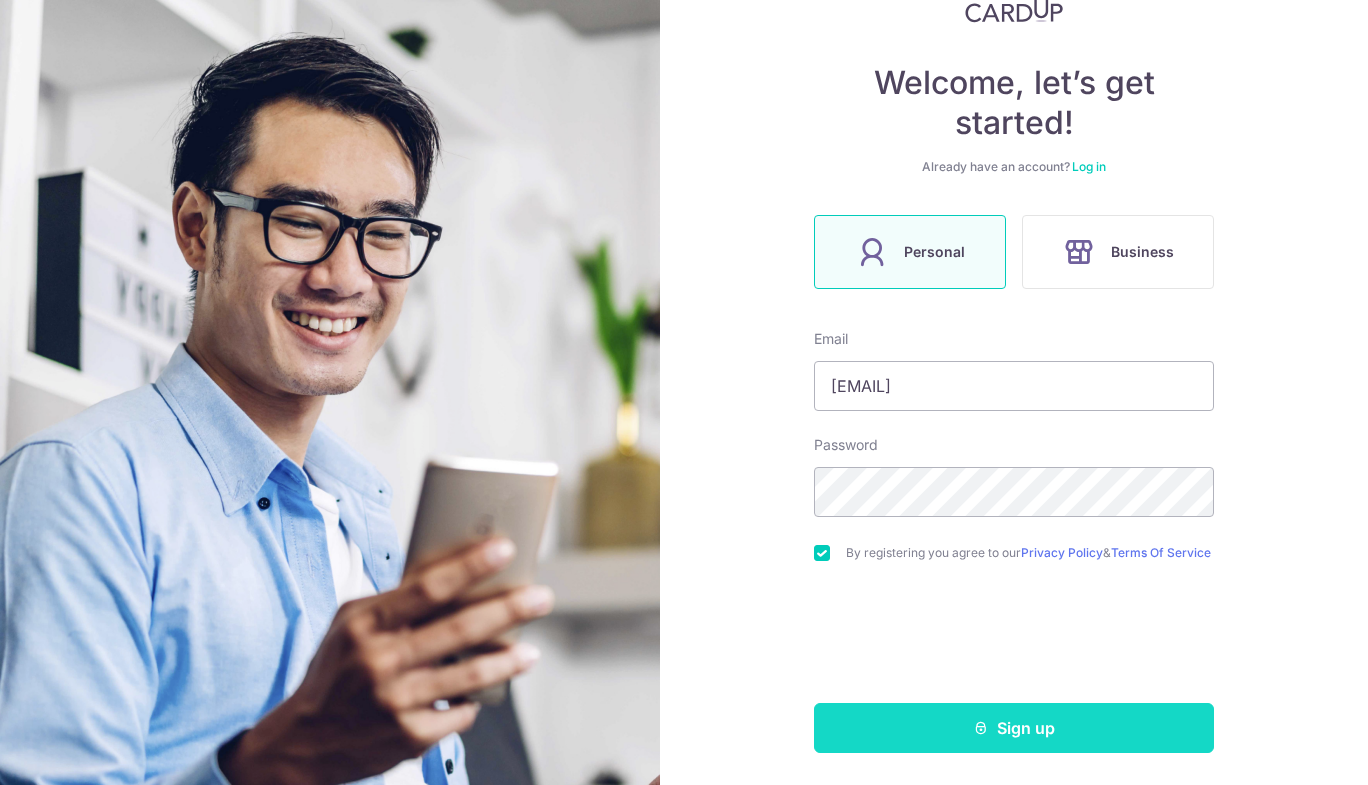 click on "Sign up" at bounding box center [1014, 728] 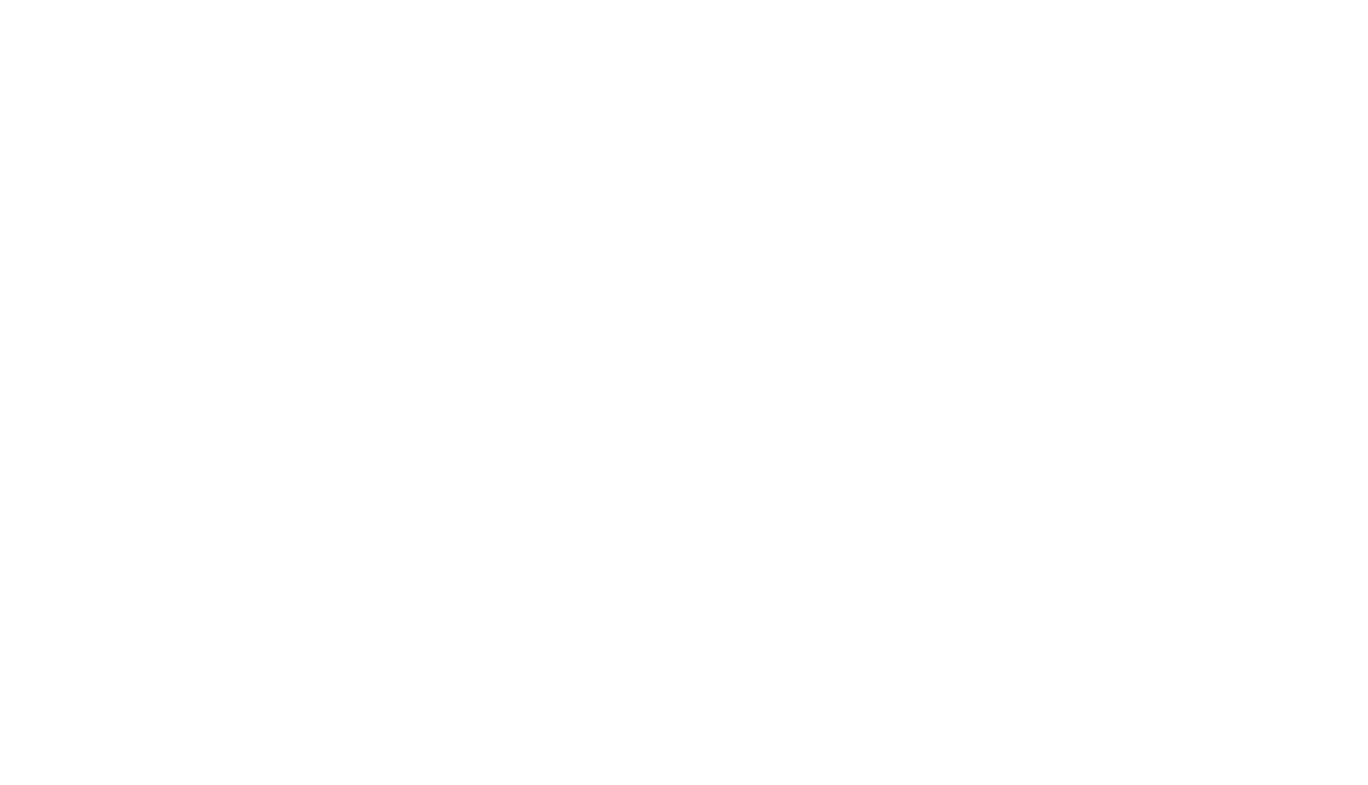 scroll, scrollTop: 0, scrollLeft: 0, axis: both 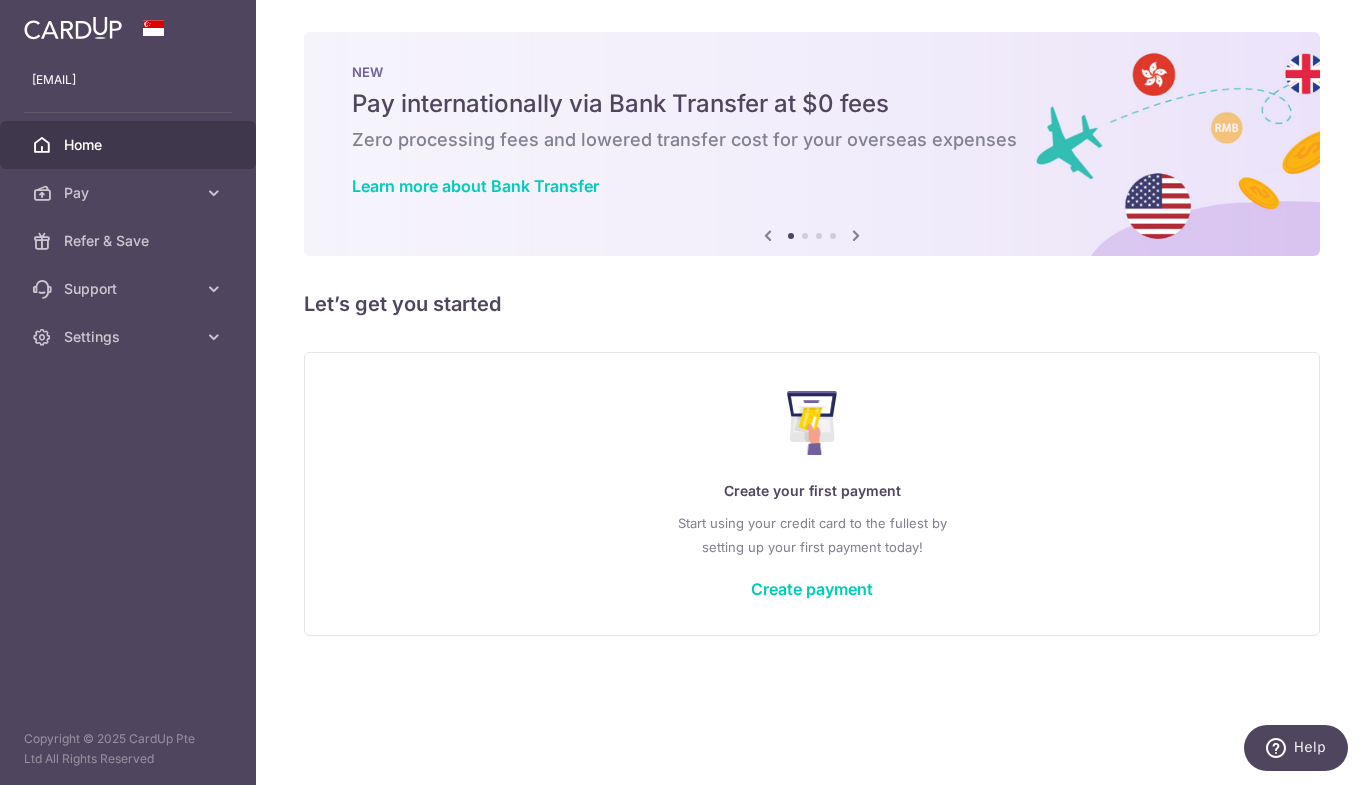 click at bounding box center [856, 235] 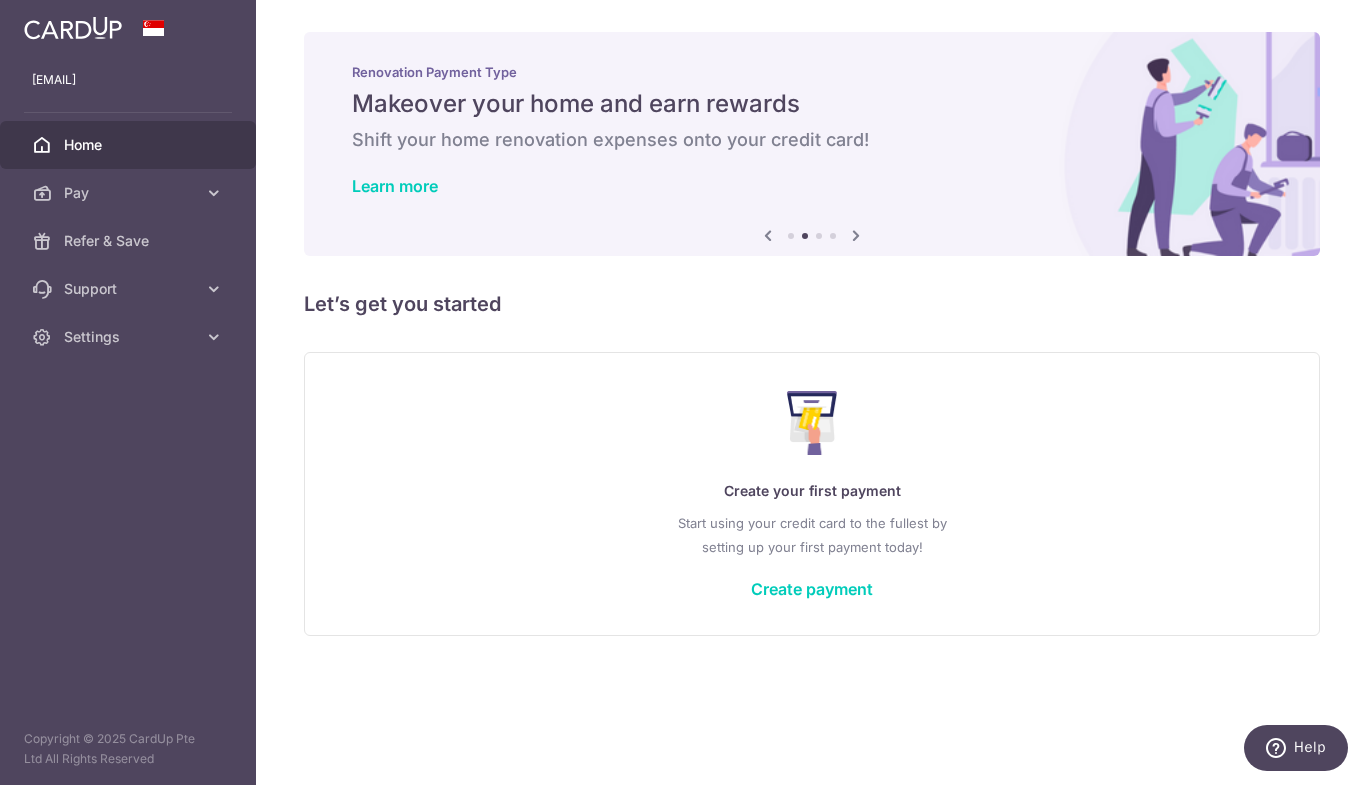 click at bounding box center [856, 235] 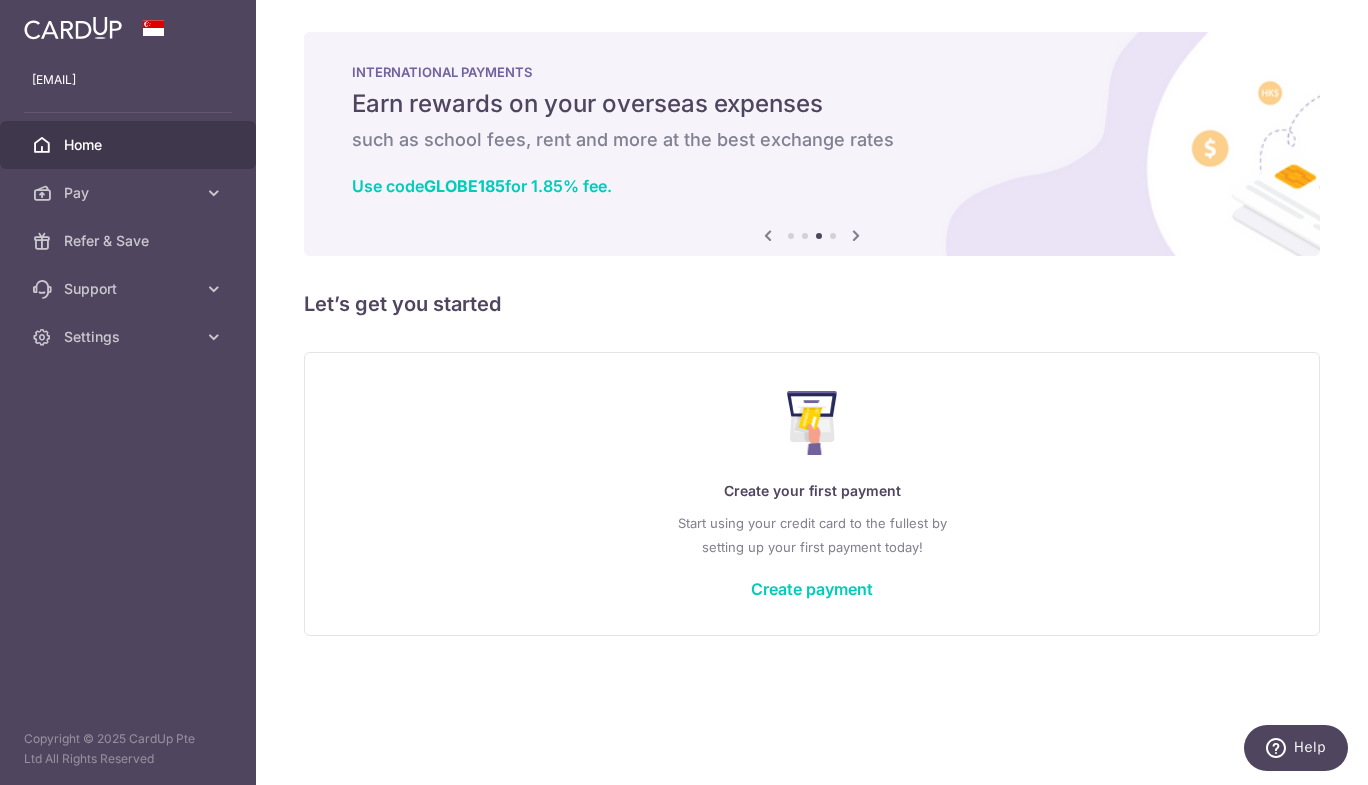 click at bounding box center [856, 235] 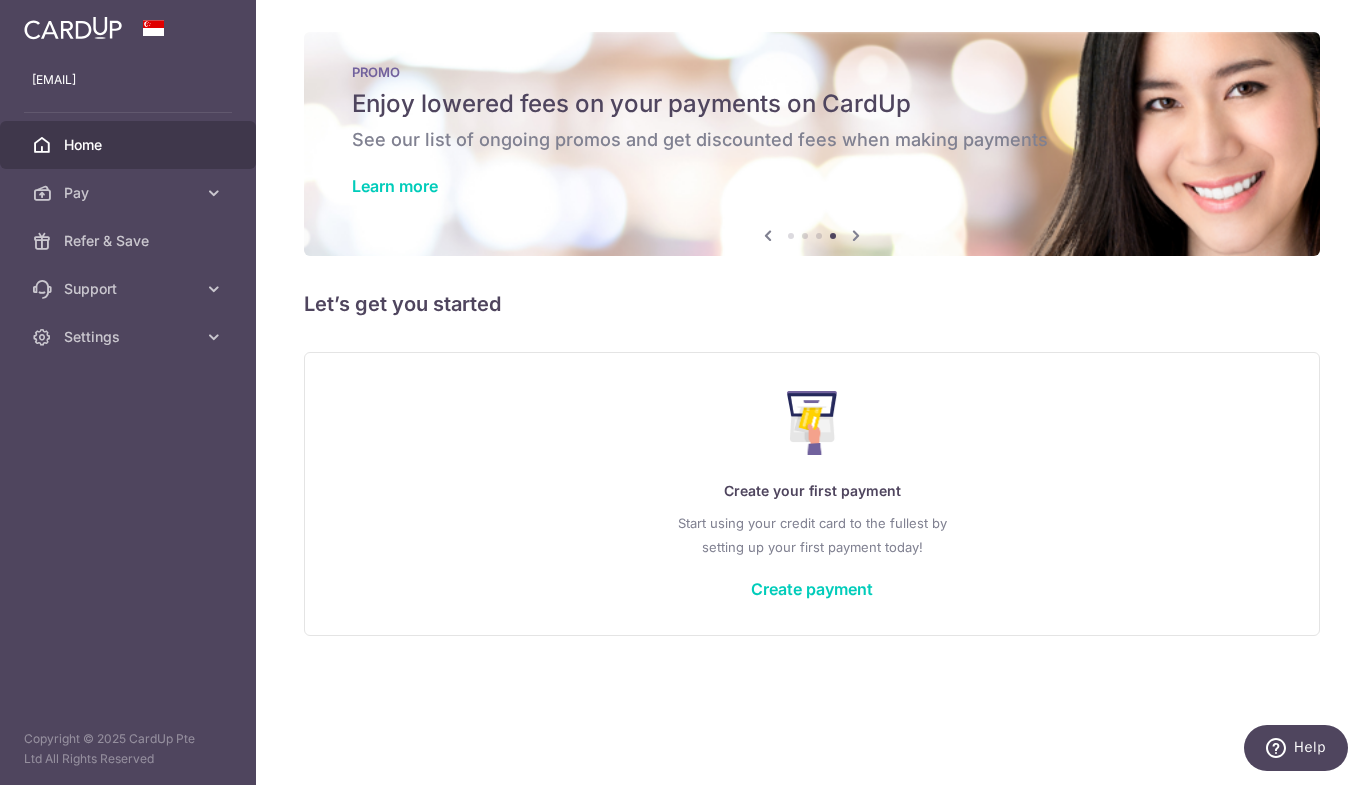 click at bounding box center [856, 235] 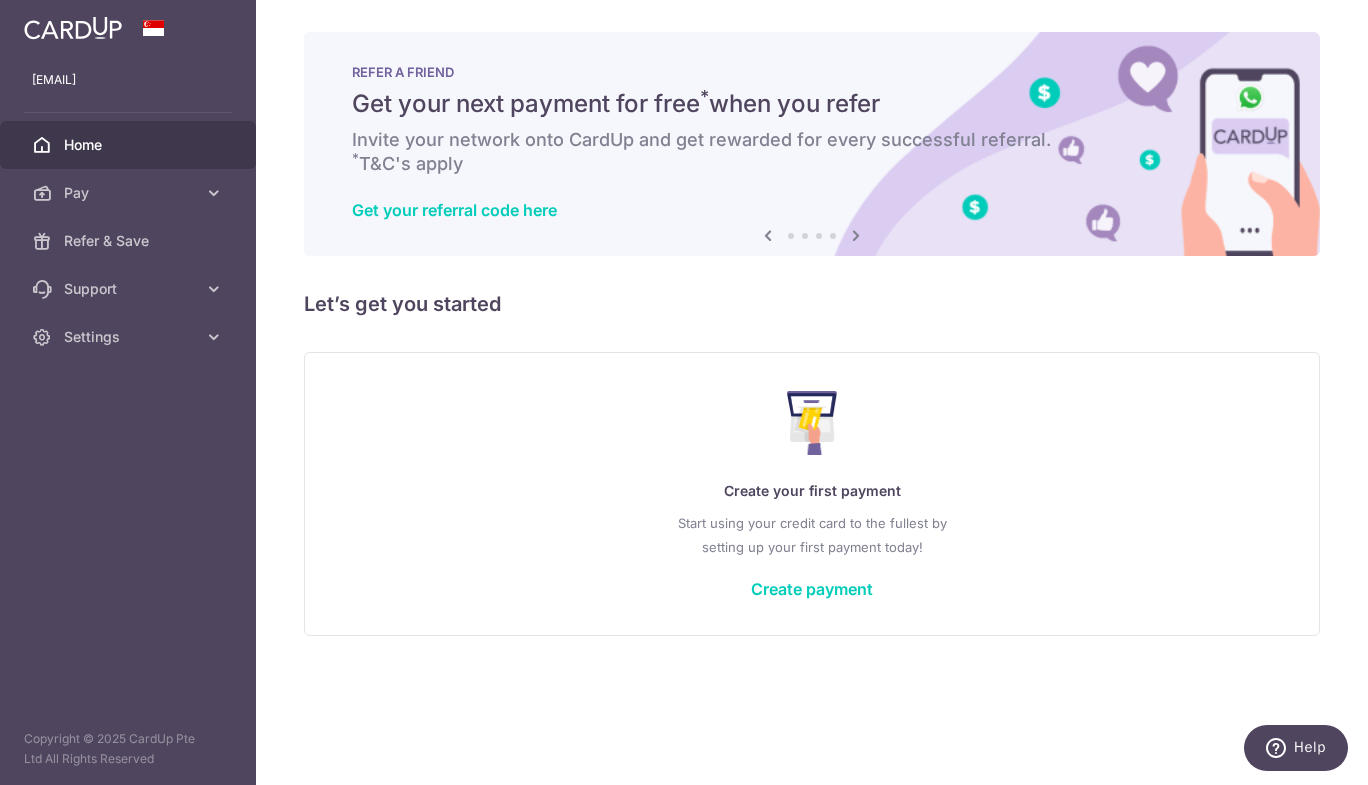 click at bounding box center [768, 235] 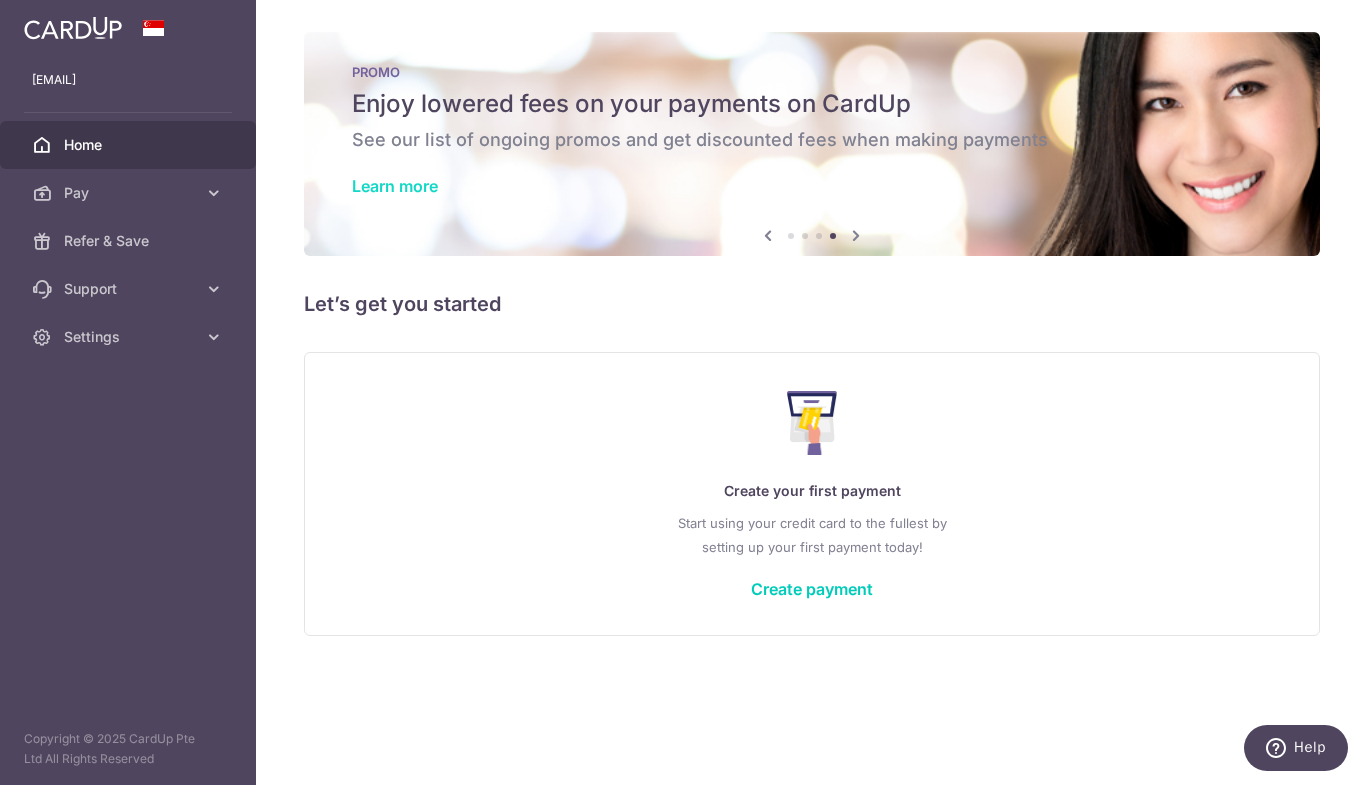 click on "Learn more" at bounding box center [395, 186] 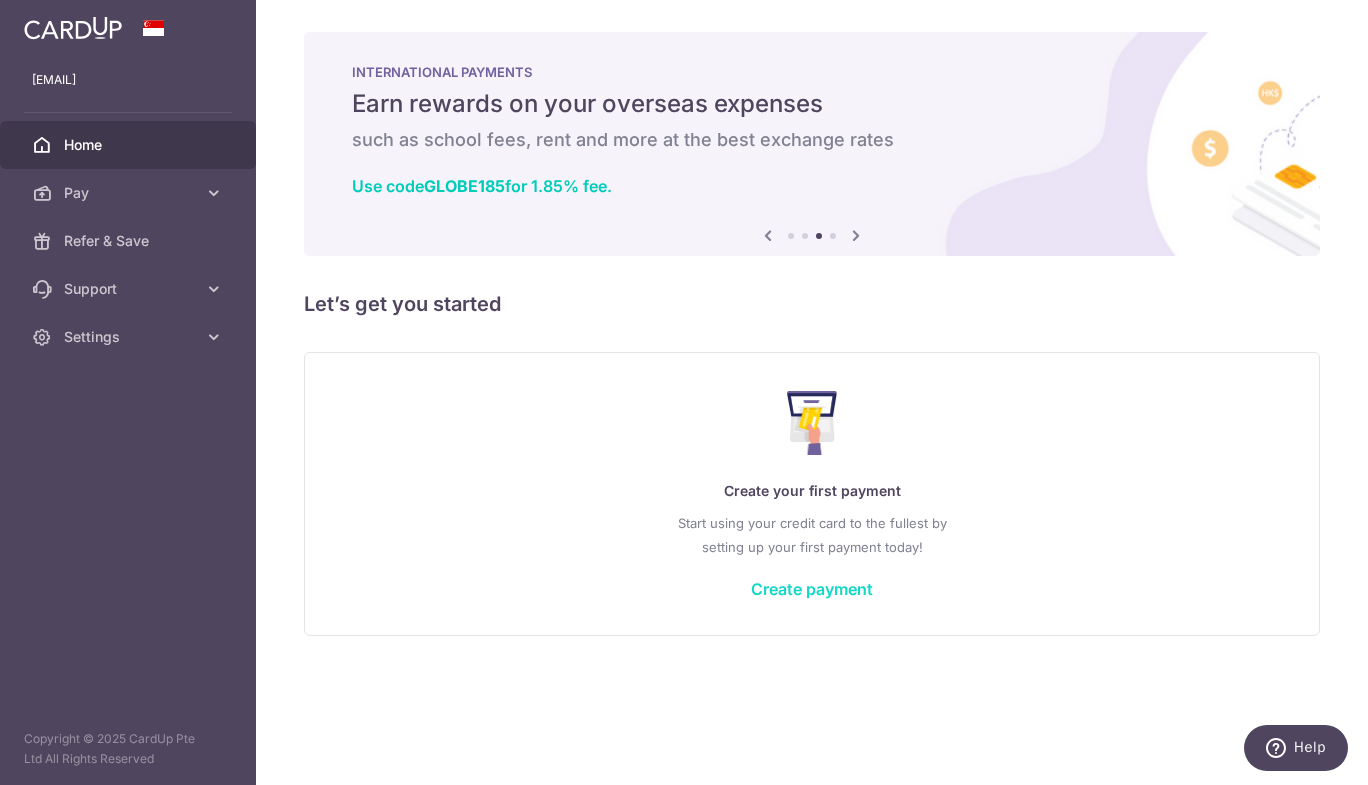 click on "Create payment" at bounding box center [812, 589] 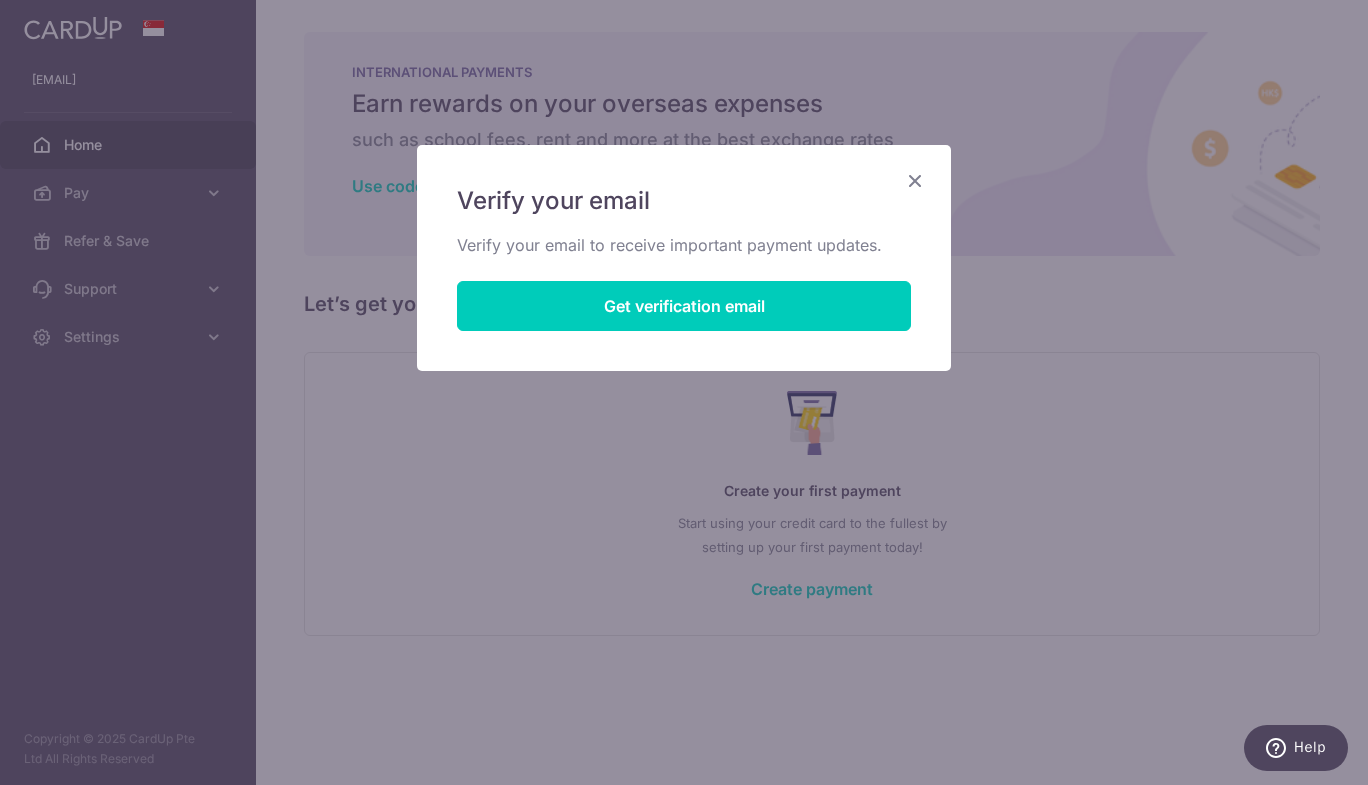 click on "Verify your email
Verify your email to receive important payment updates.
Get verification email" at bounding box center (684, 392) 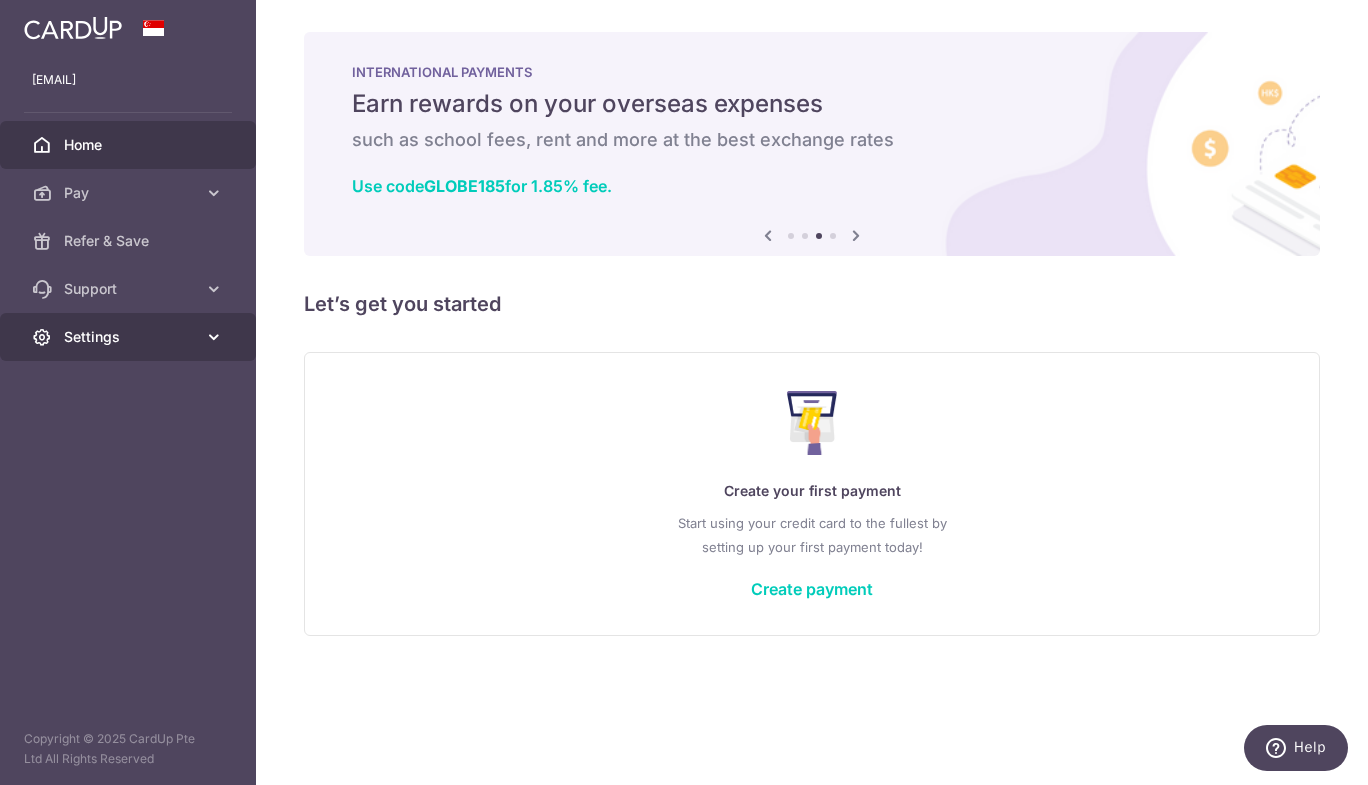 click on "Settings" at bounding box center [130, 337] 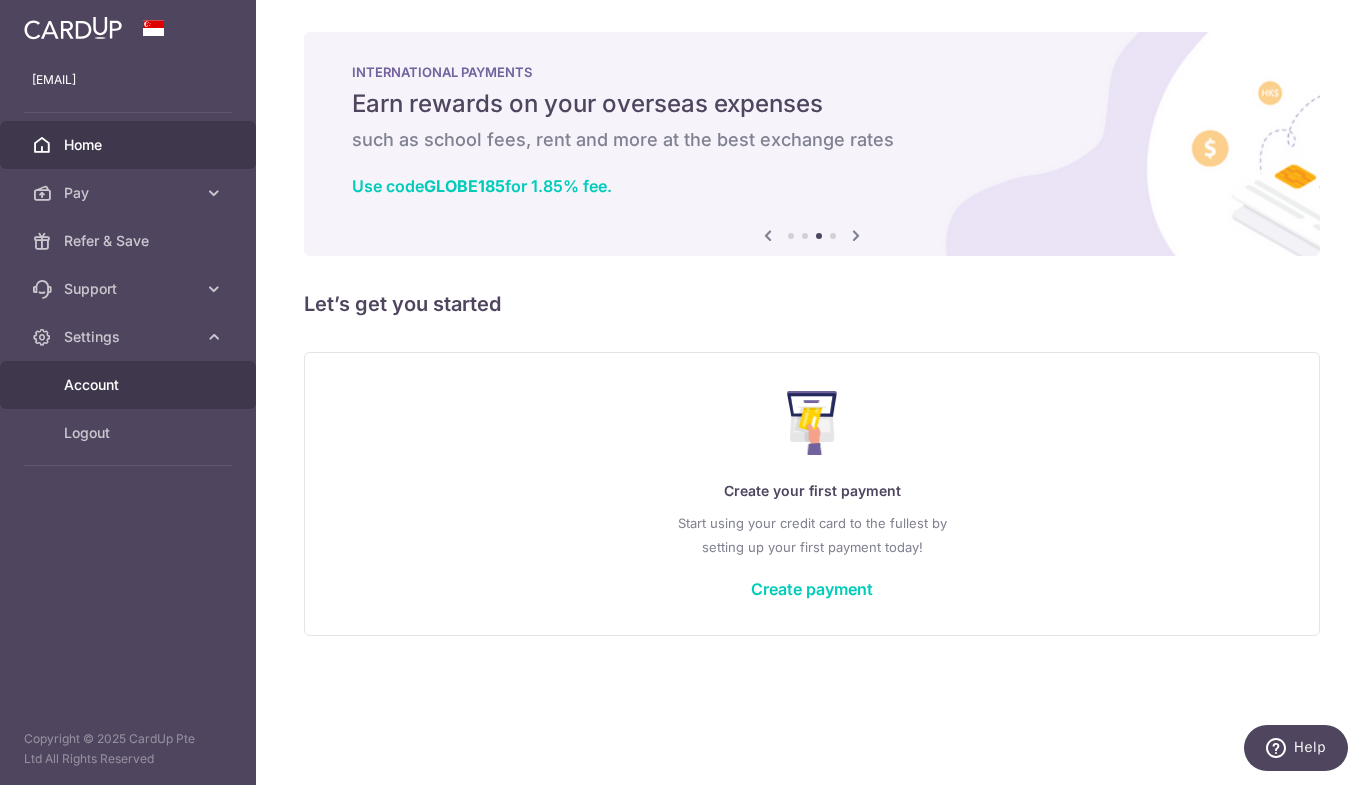 click on "Account" at bounding box center (128, 385) 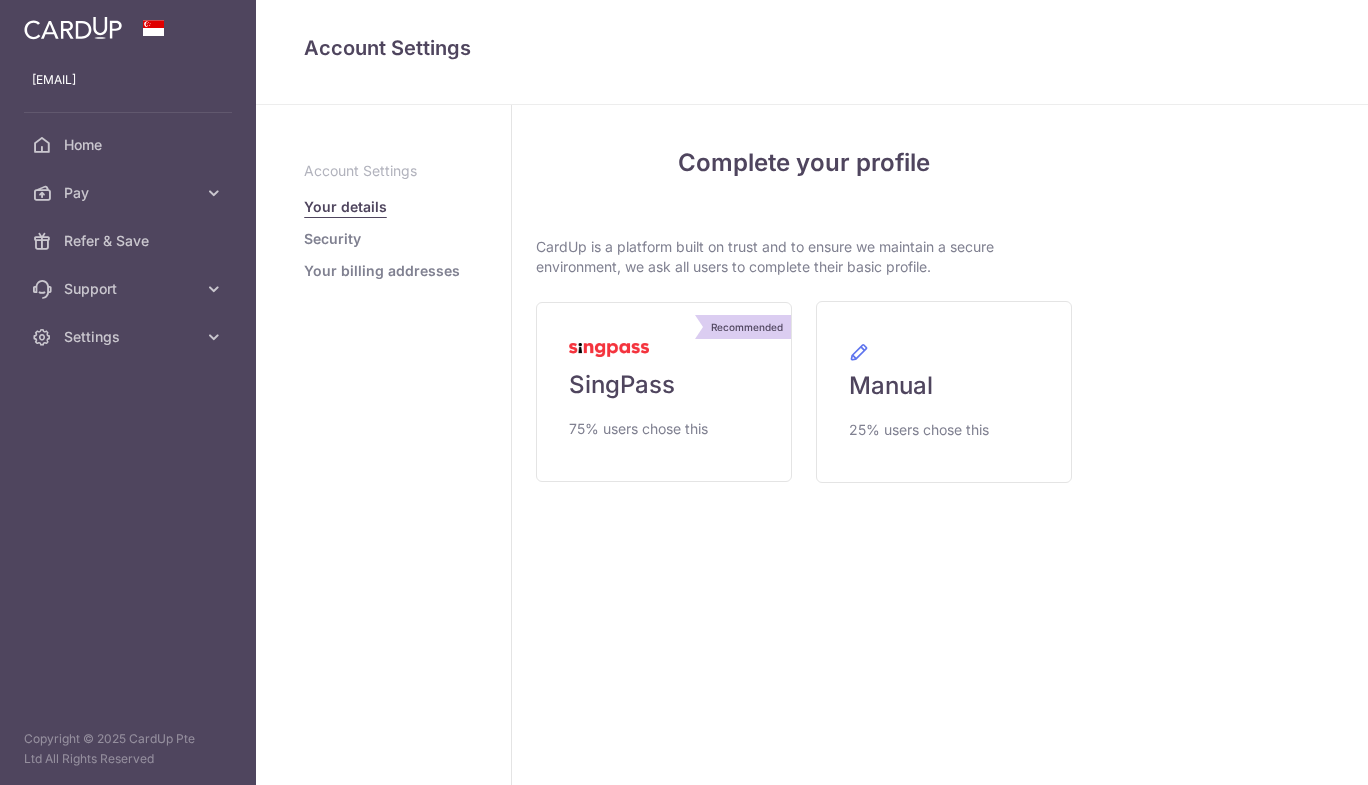 click on "lionel_chen@hotmail.com
Home
Pay
Payments
Recipients
Cards
Refer & Save
Support
FAQ
Contact Us
Settings
Account
Logout
Copyright © 2025 CardUp Pte Ltd All Rights Reserved" at bounding box center (128, 392) 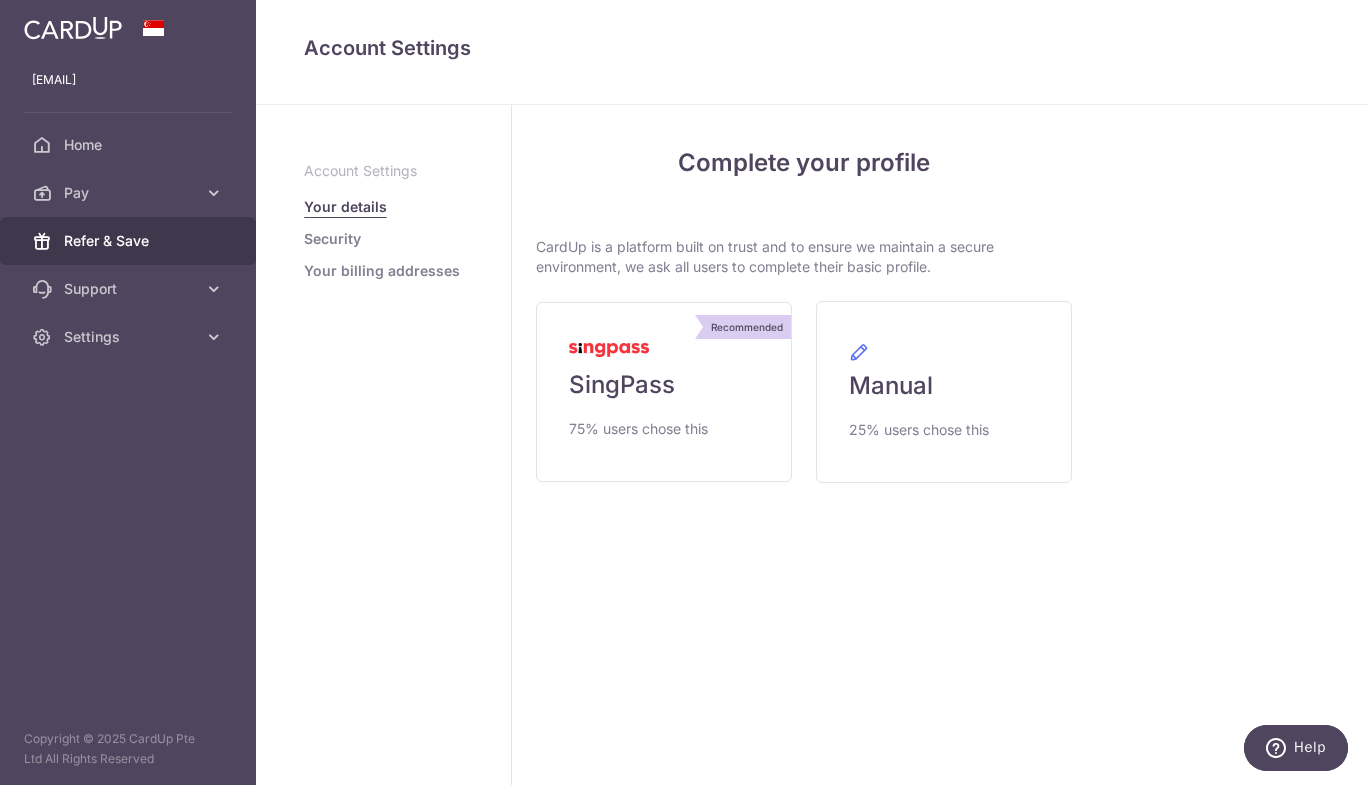 click on "Refer & Save" at bounding box center [130, 241] 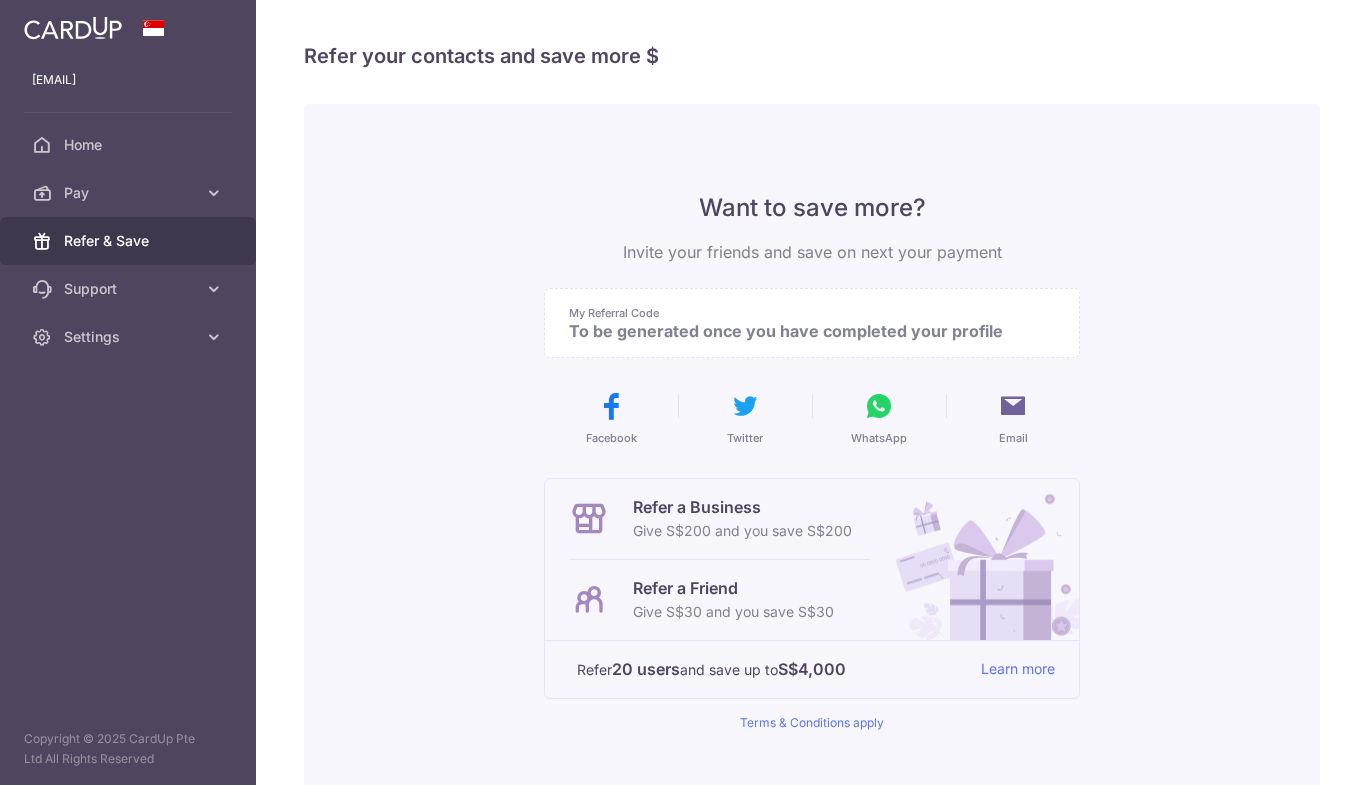 scroll, scrollTop: 0, scrollLeft: 0, axis: both 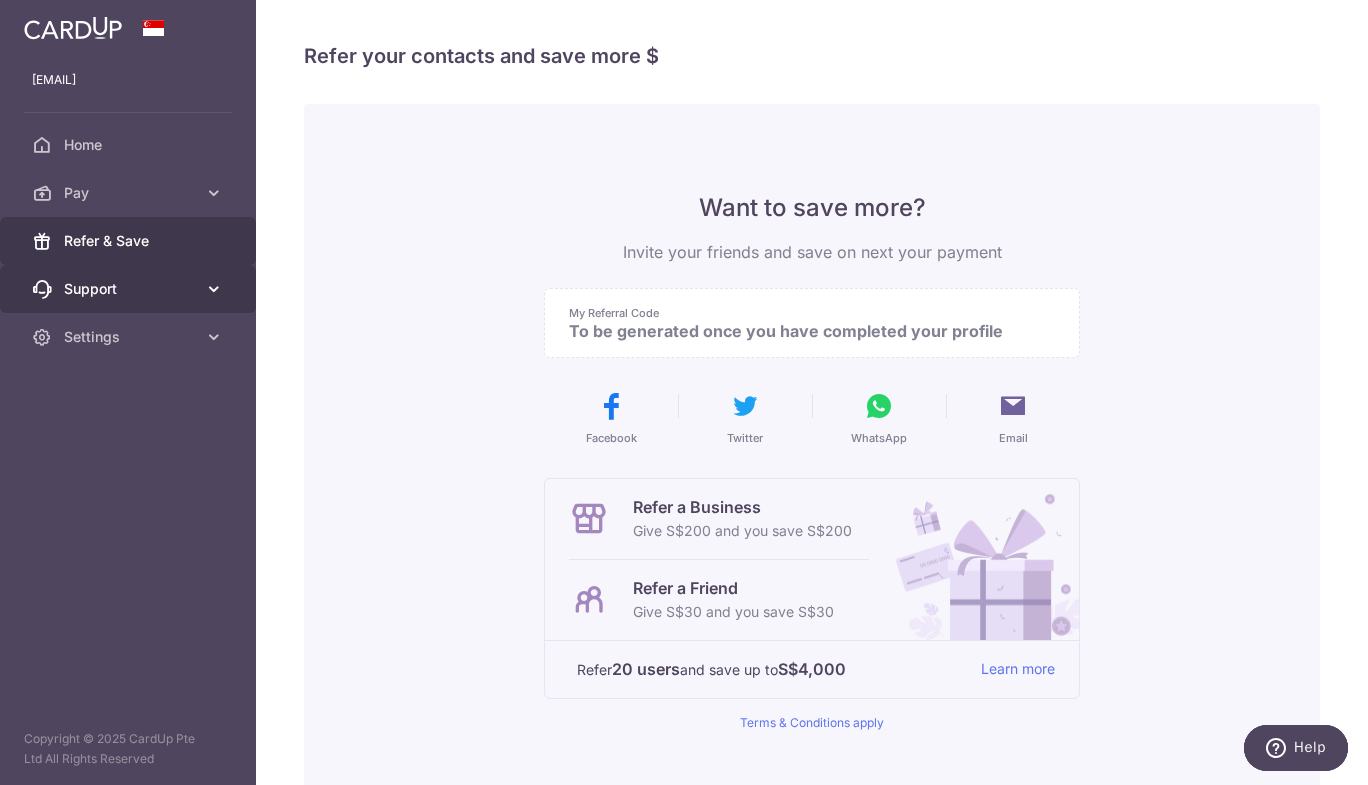 click on "Support" at bounding box center (130, 289) 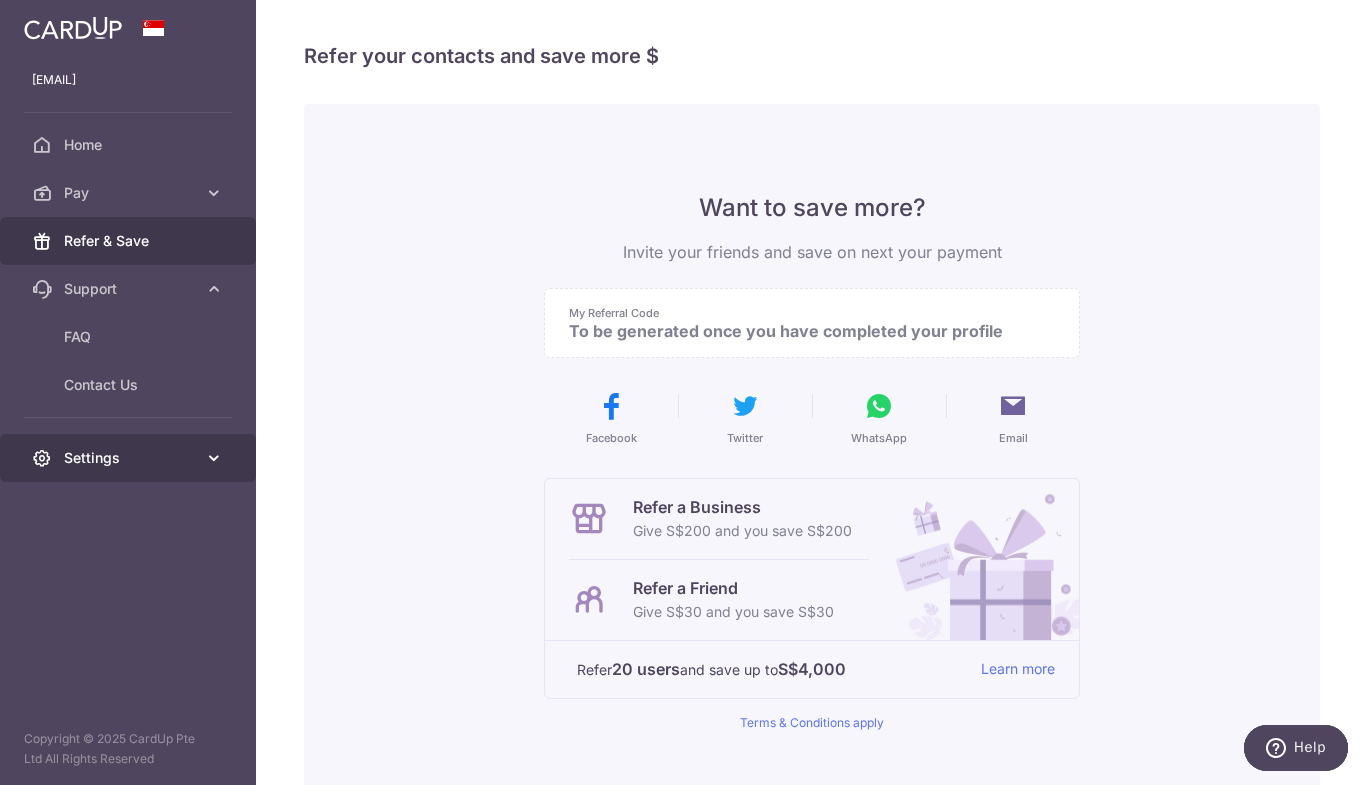 click on "Settings" at bounding box center (130, 458) 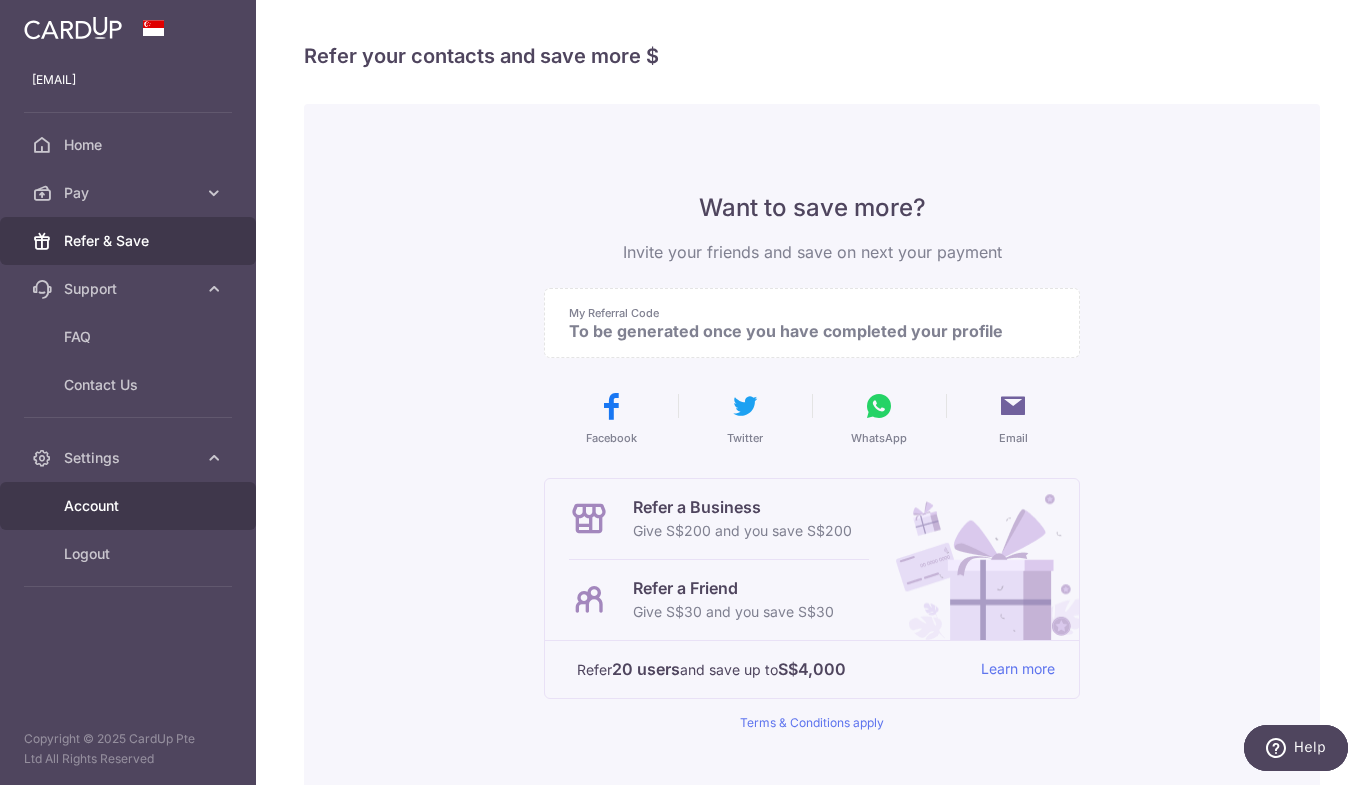 click on "Account" at bounding box center (130, 506) 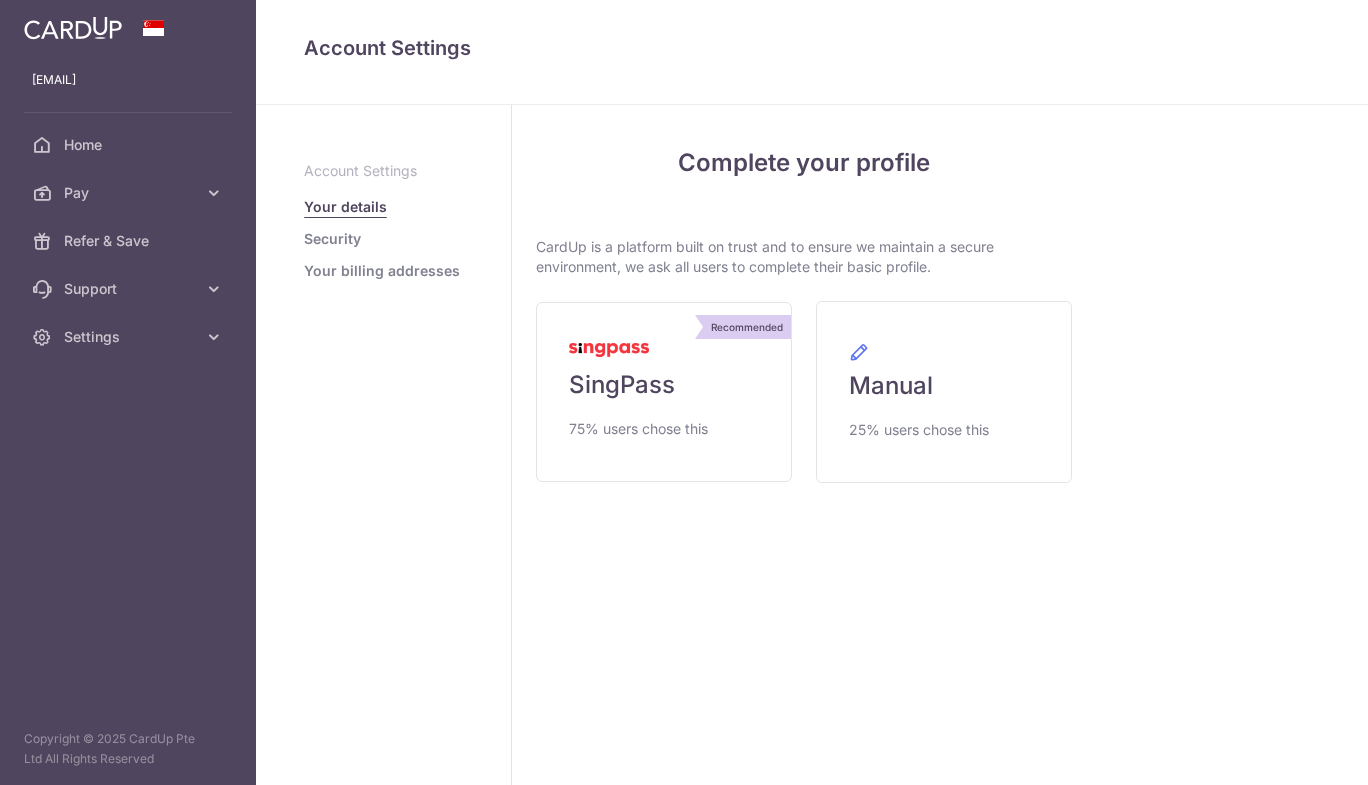 scroll, scrollTop: 0, scrollLeft: 0, axis: both 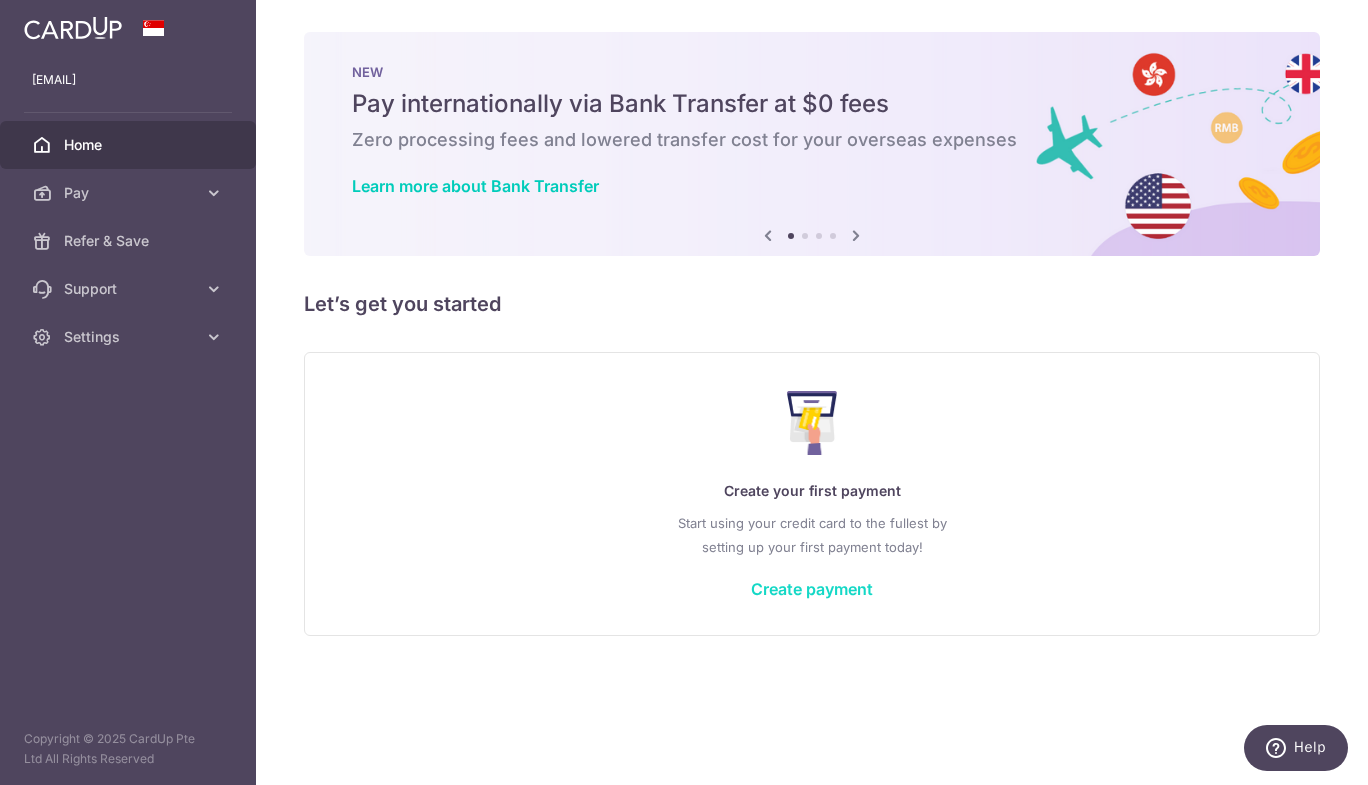 click on "Create payment" at bounding box center [812, 589] 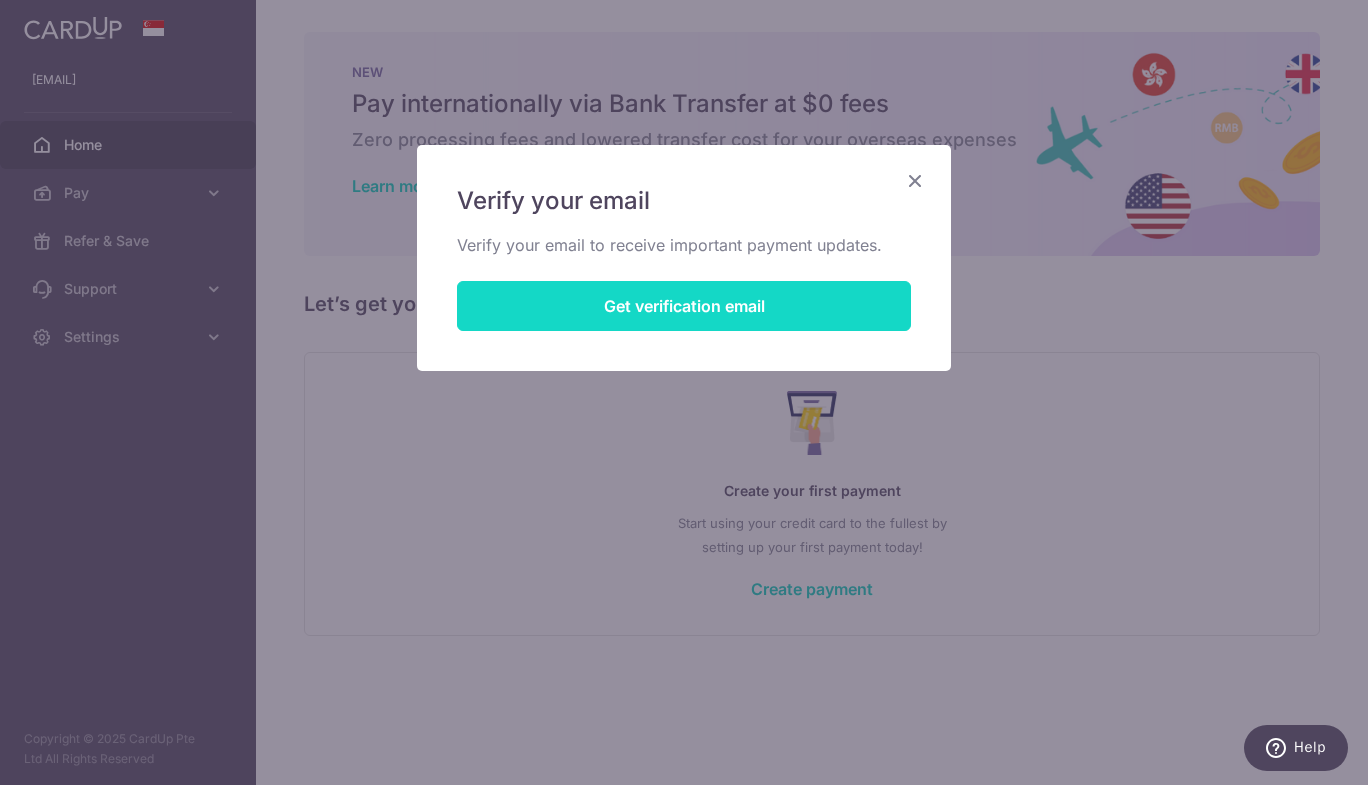 click on "Get verification email" at bounding box center (684, 306) 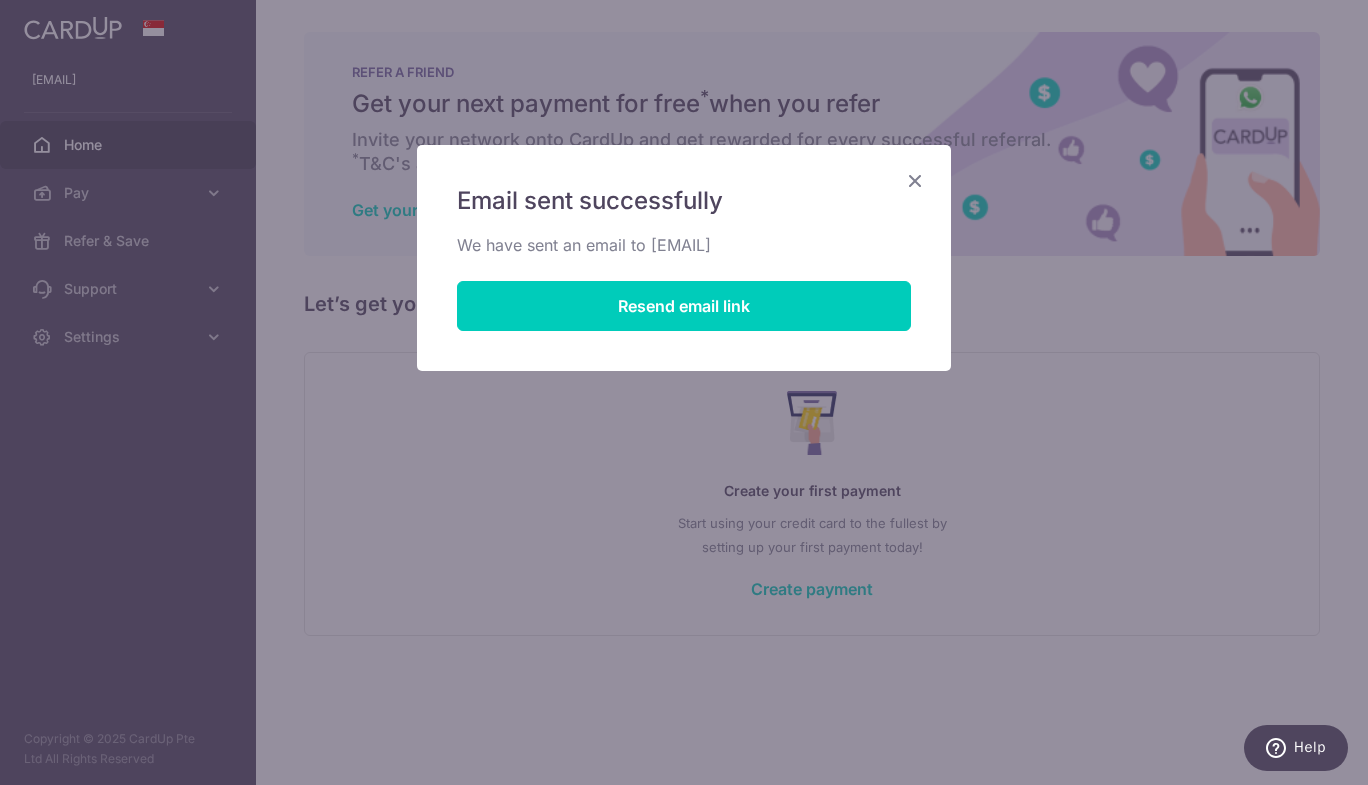 click at bounding box center [915, 180] 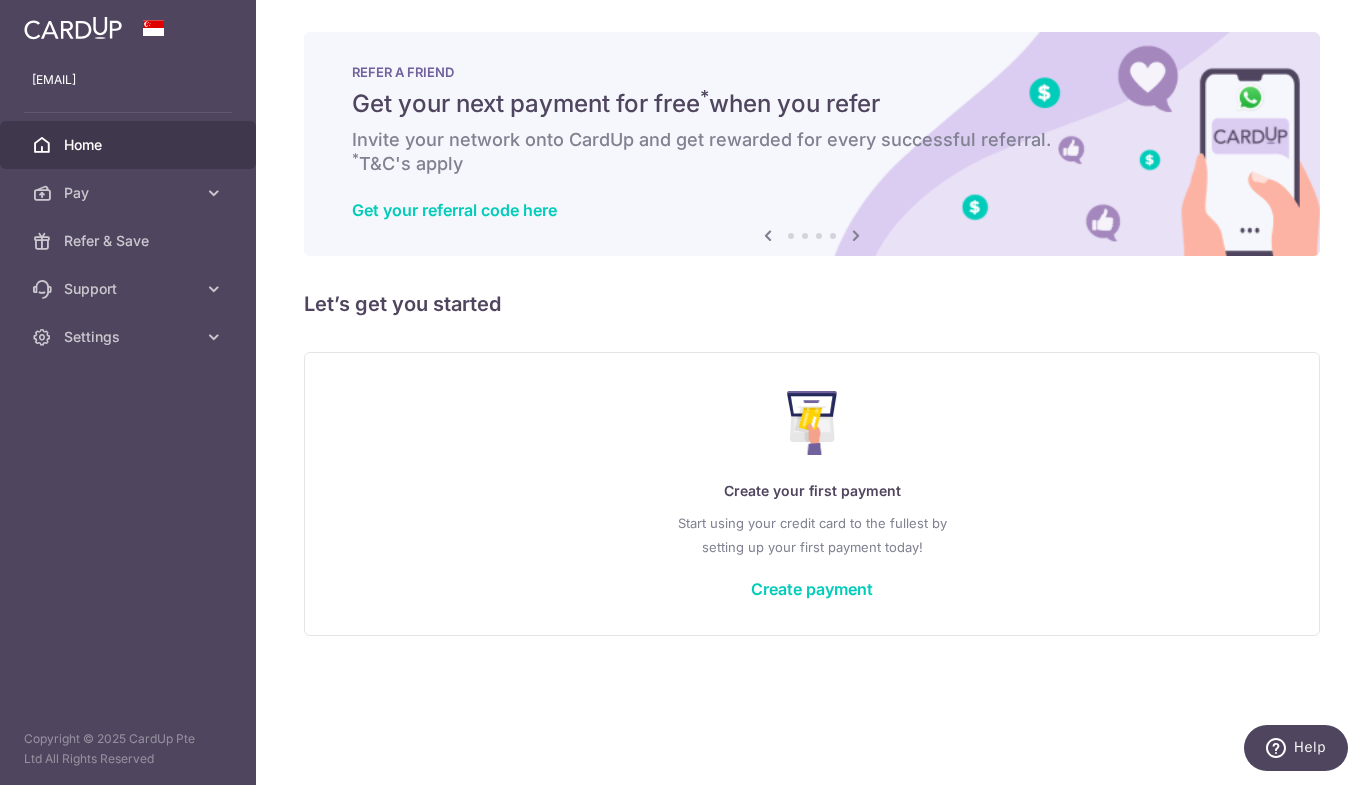 click on "Home" at bounding box center (130, 145) 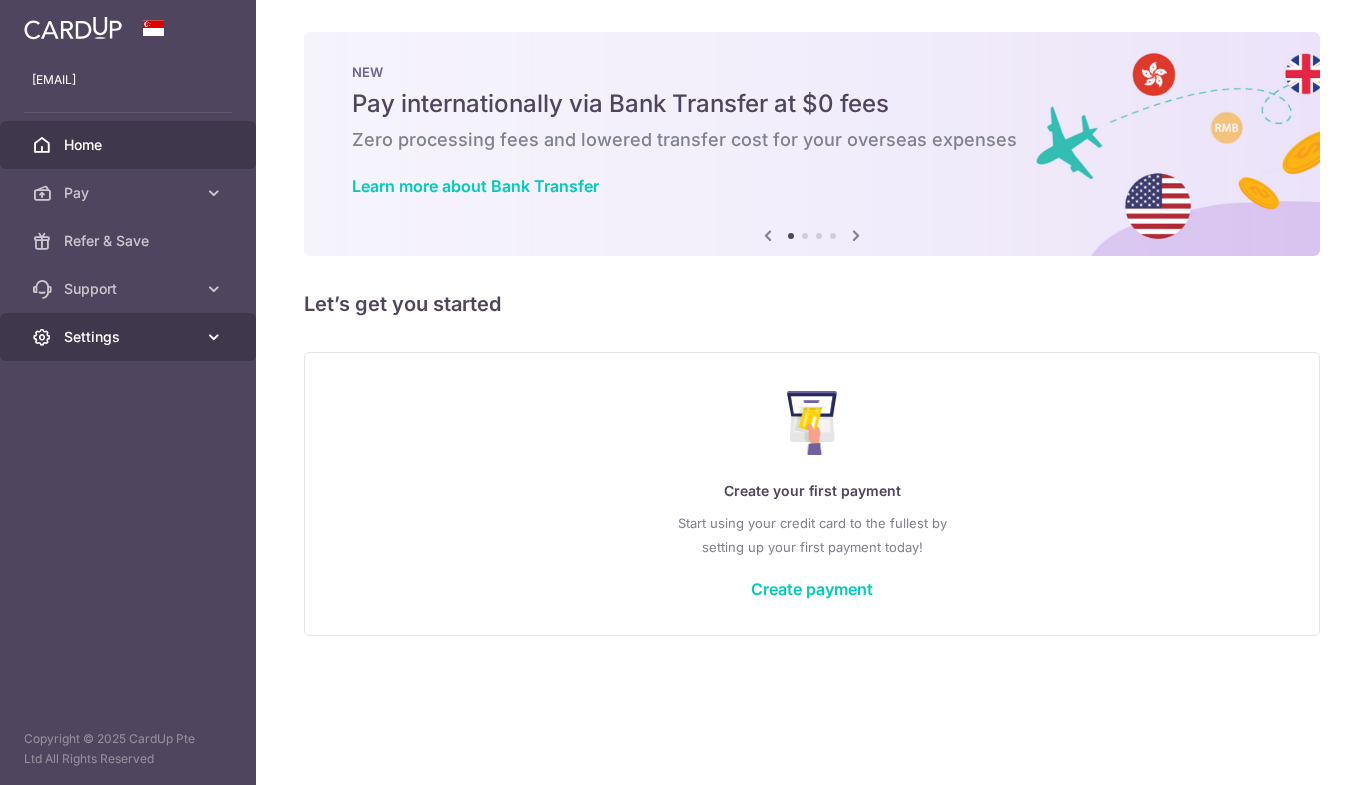 scroll, scrollTop: 0, scrollLeft: 0, axis: both 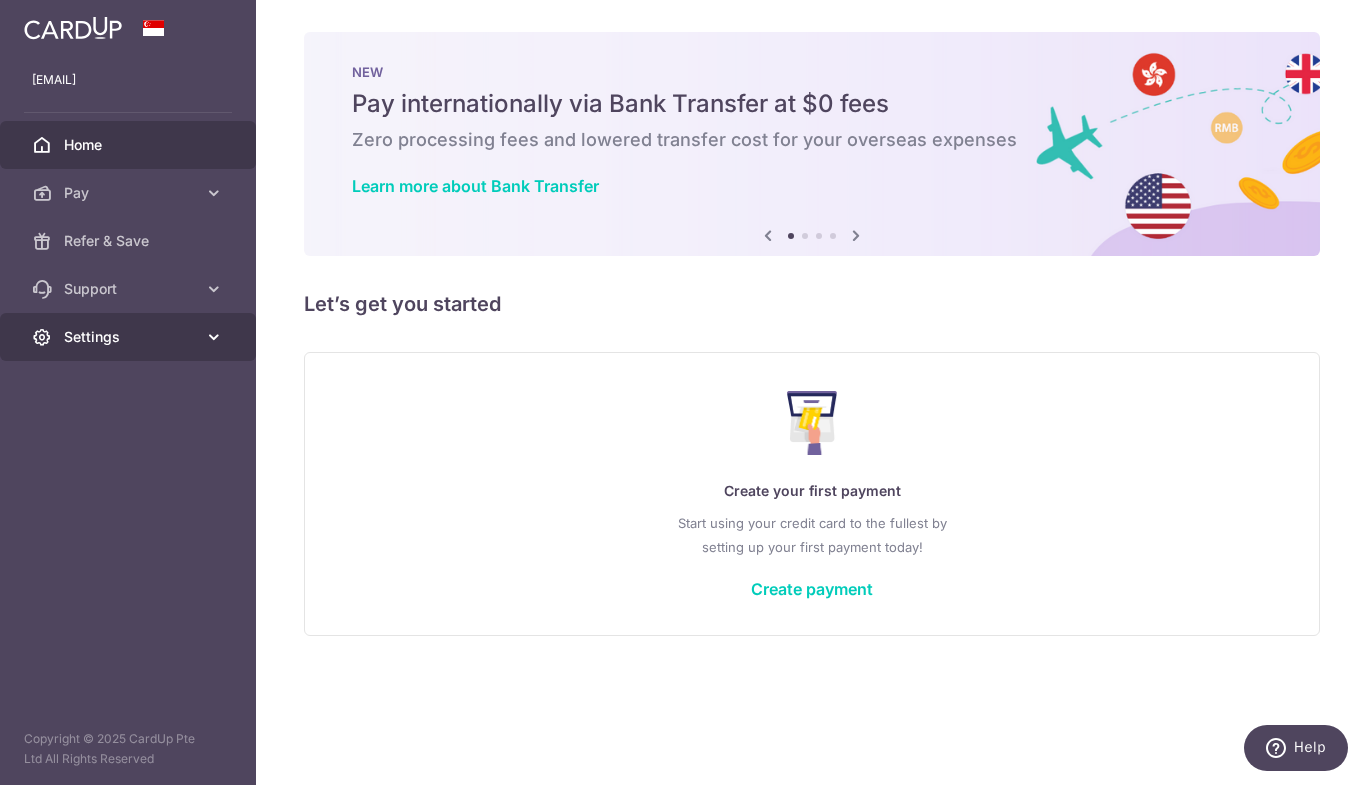 click on "Settings" at bounding box center (128, 337) 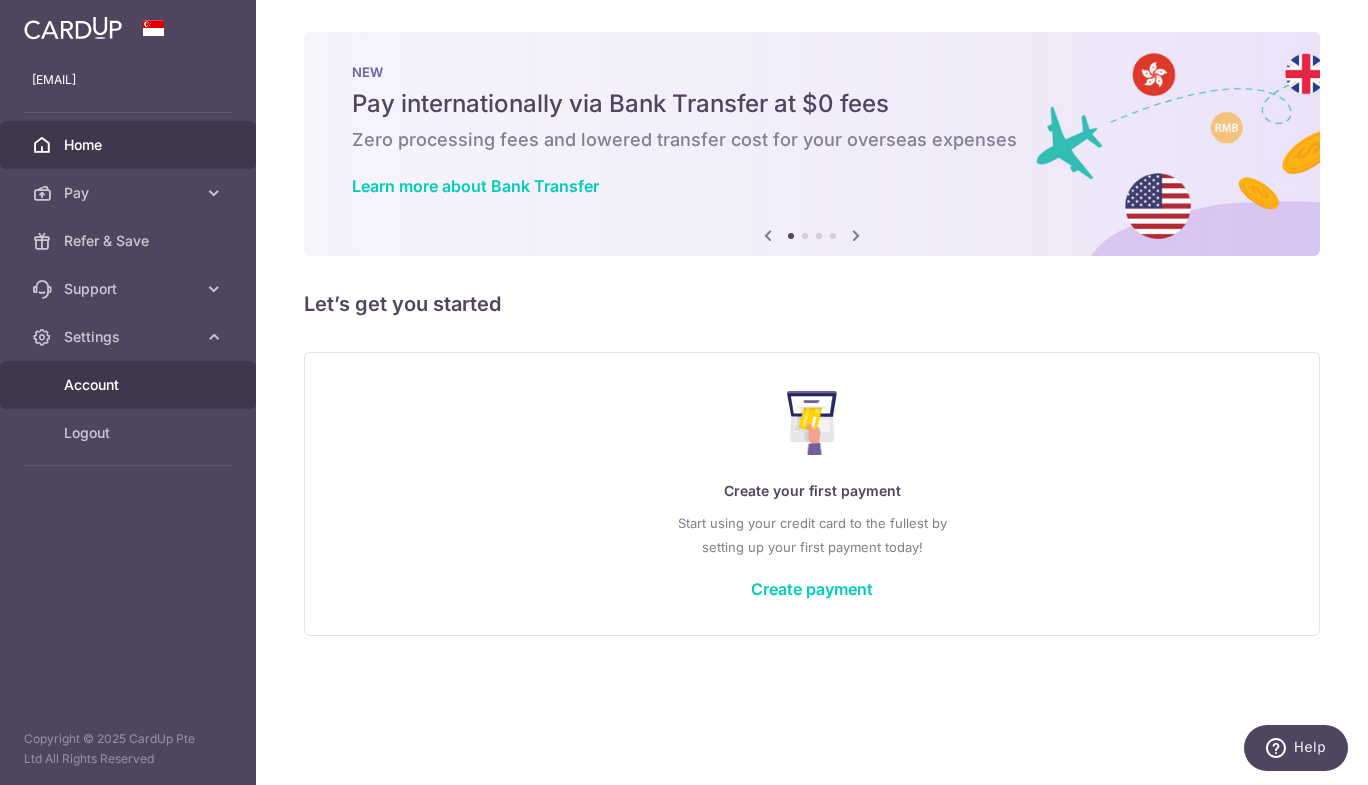 click on "Account" at bounding box center [130, 385] 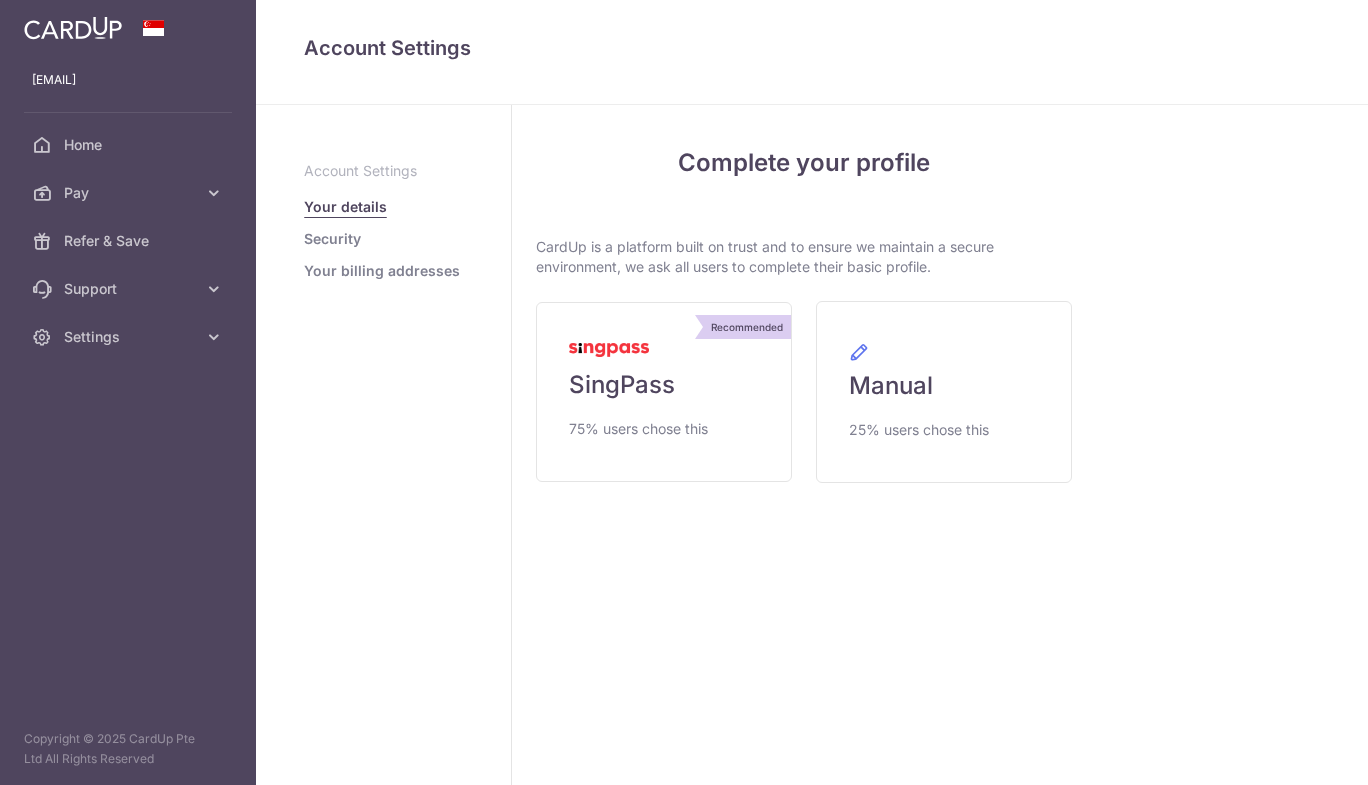 scroll, scrollTop: 0, scrollLeft: 0, axis: both 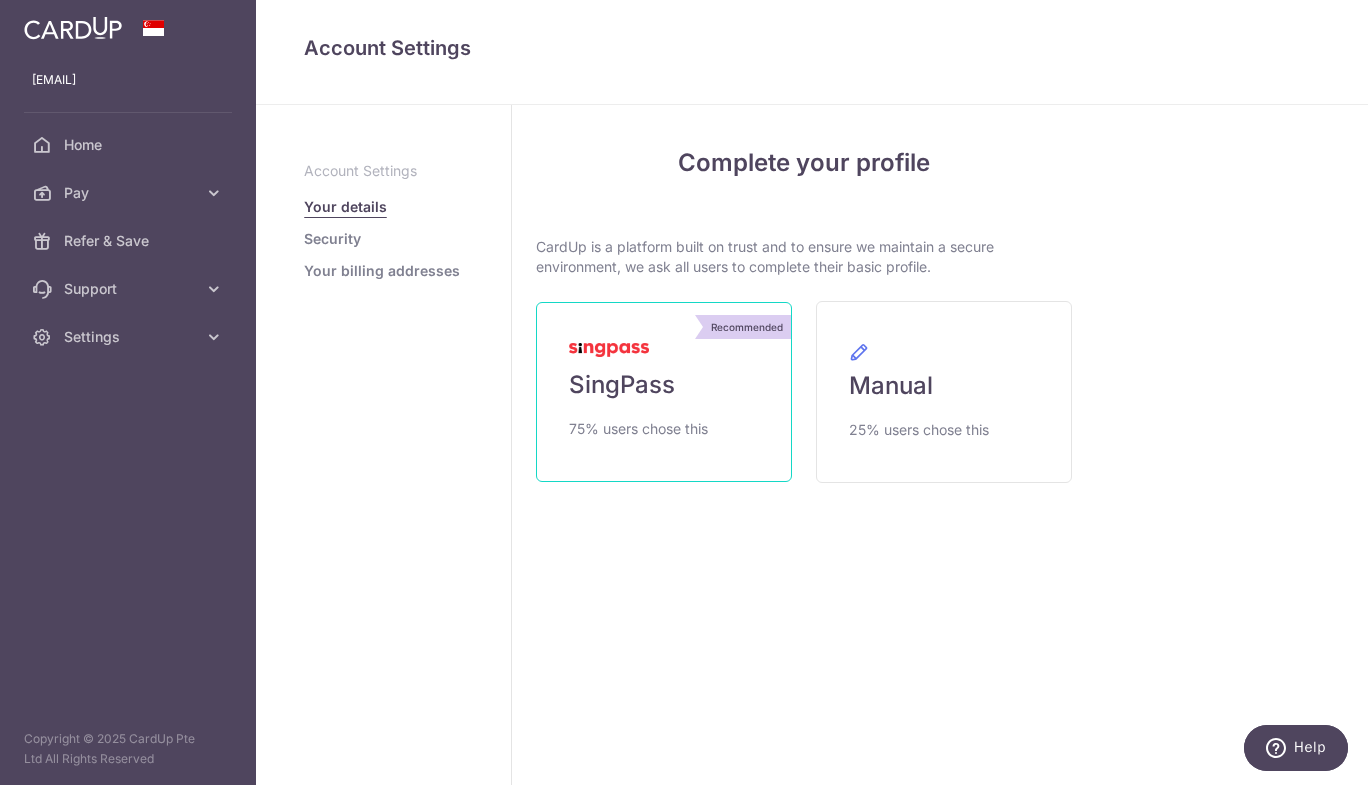 click on "Recommended
SingPass
75% users chose this" at bounding box center (664, 392) 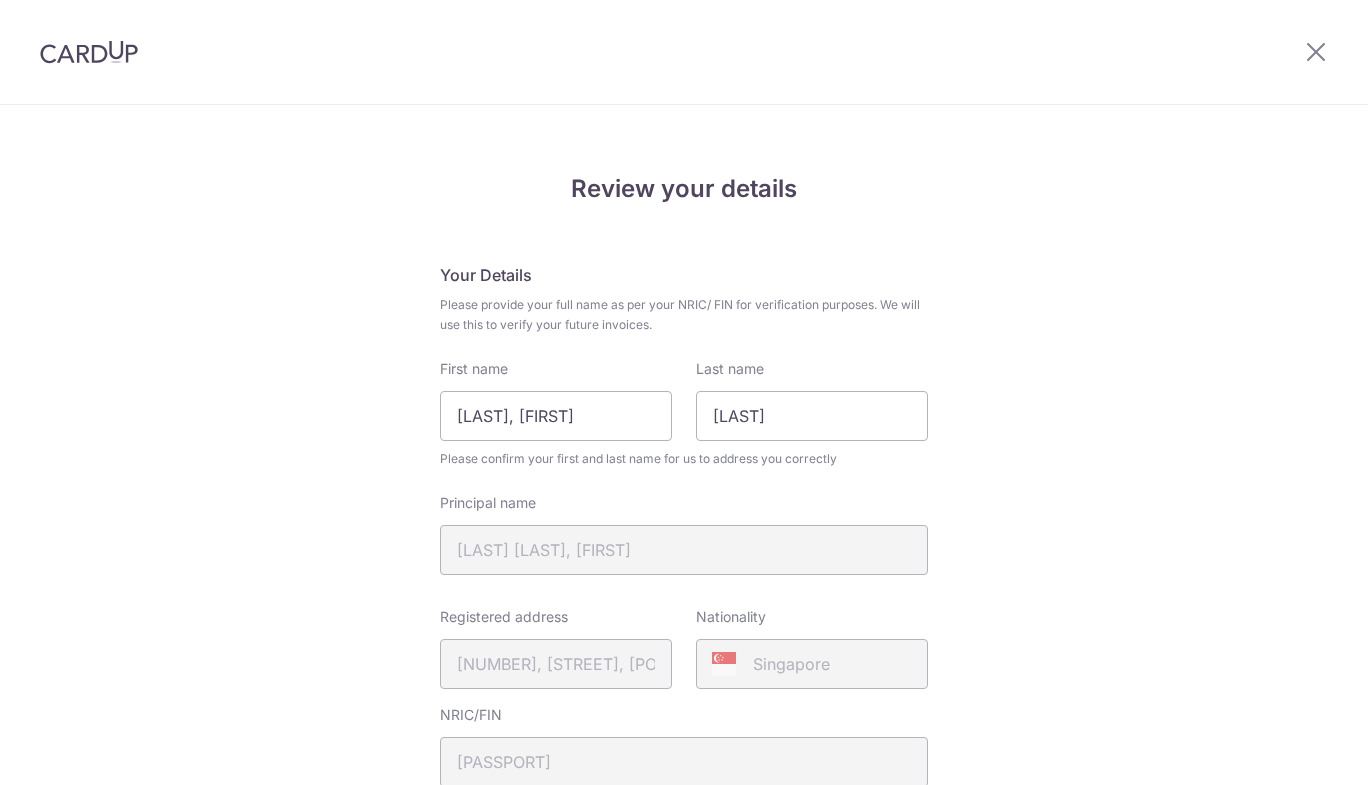 scroll, scrollTop: 0, scrollLeft: 0, axis: both 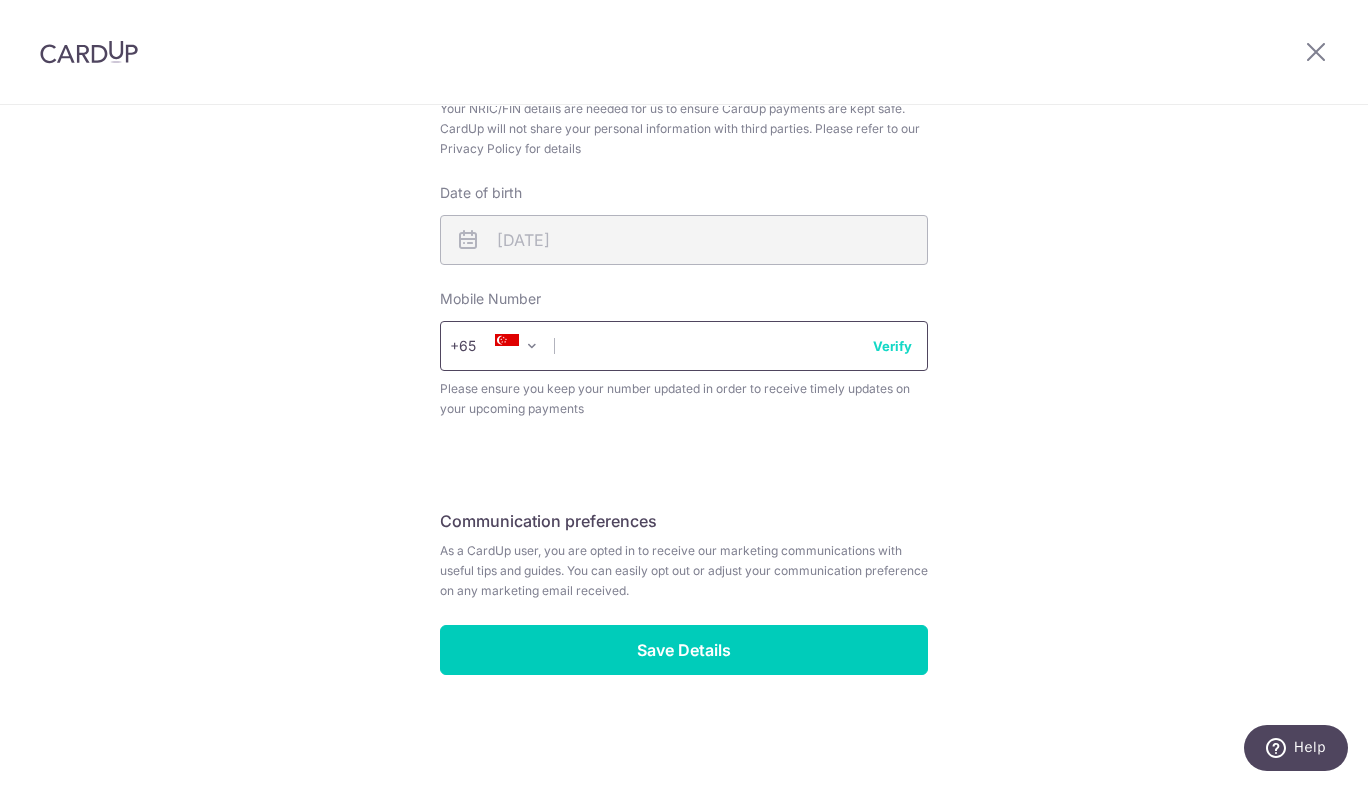 click at bounding box center [684, 346] 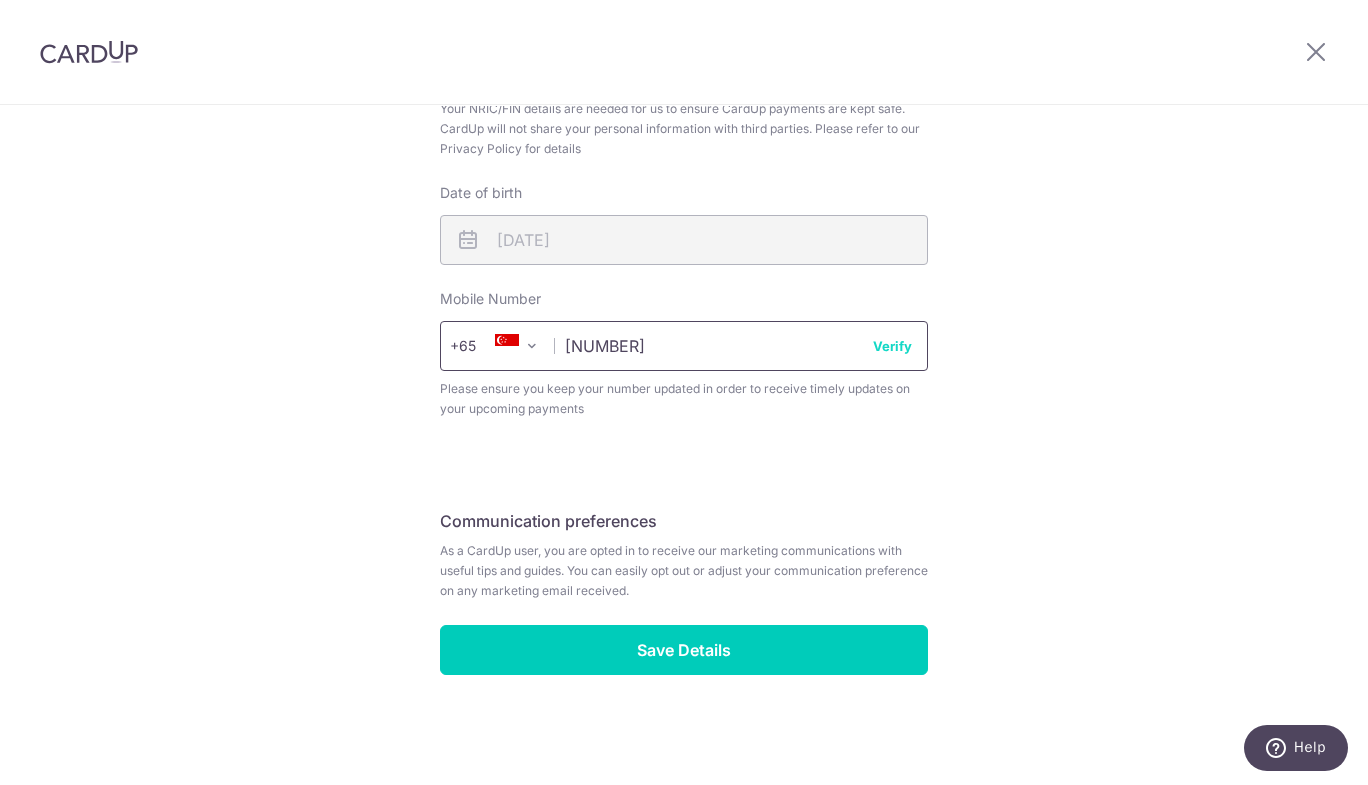 type on "[PHONE]" 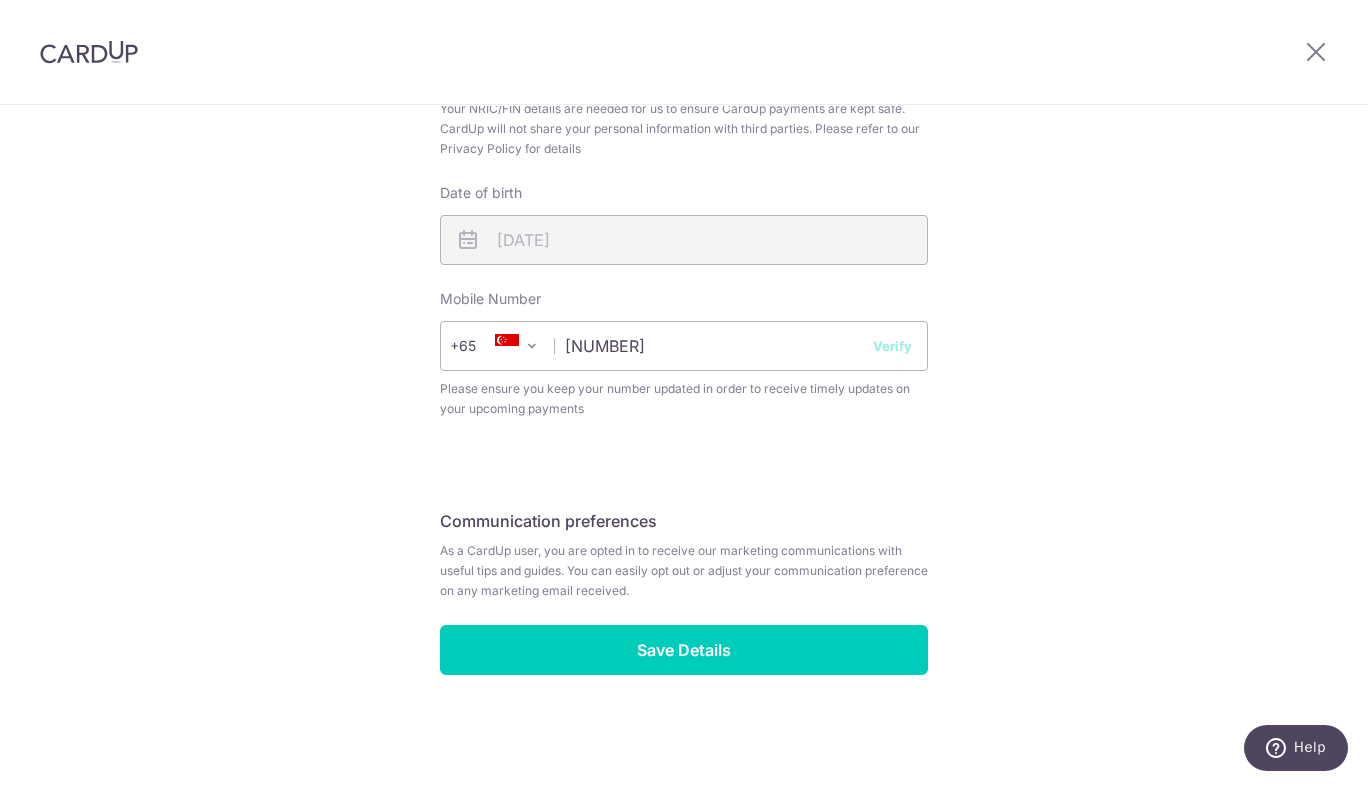 click on "Verify" at bounding box center (892, 346) 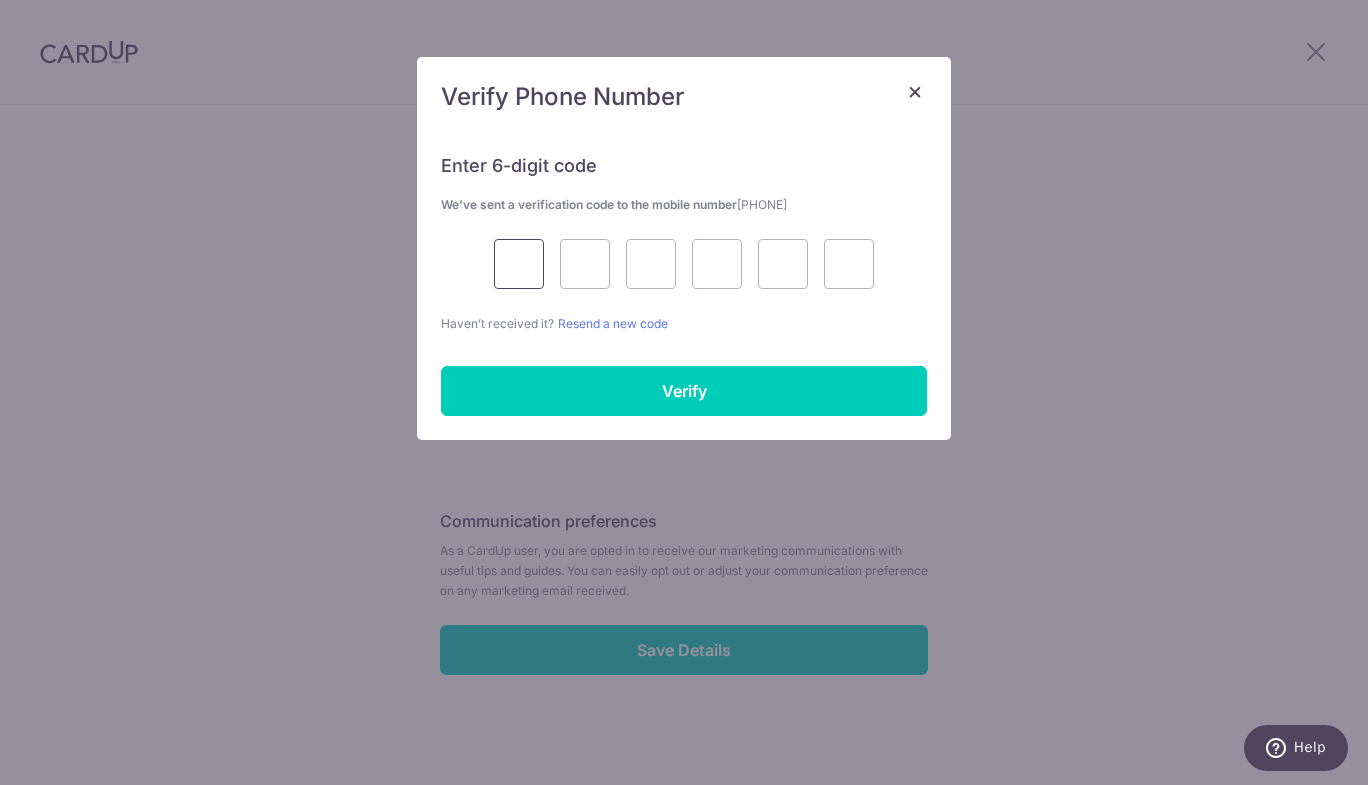 click at bounding box center (519, 264) 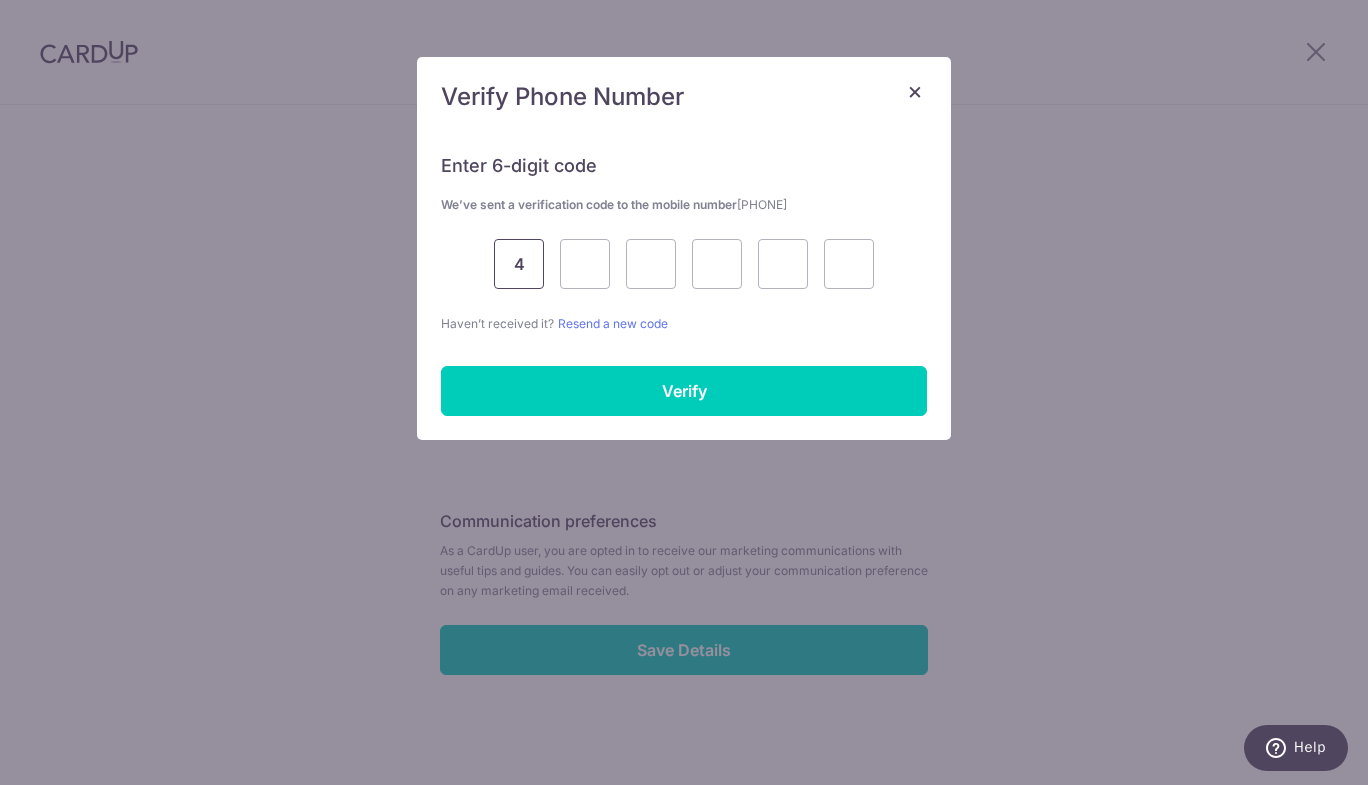 type on "4" 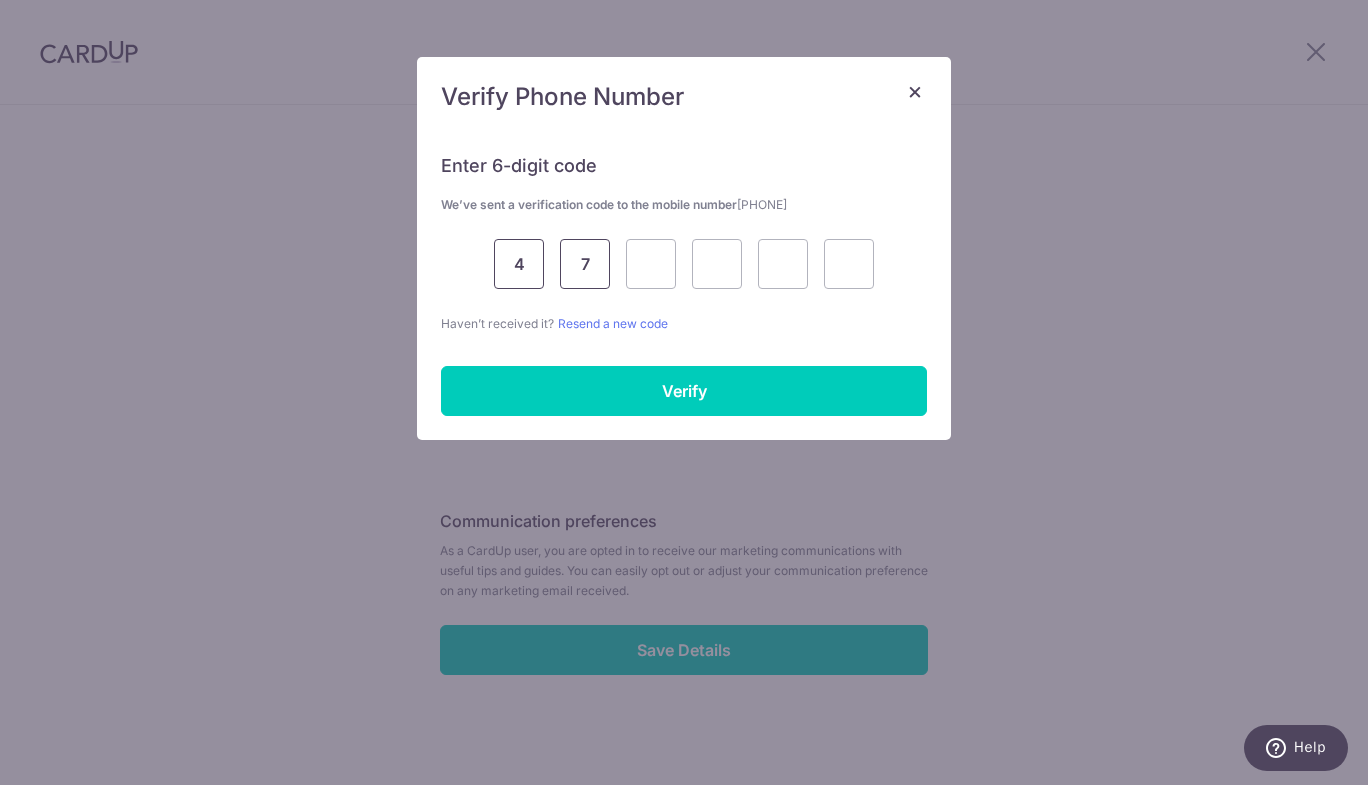 type on "7" 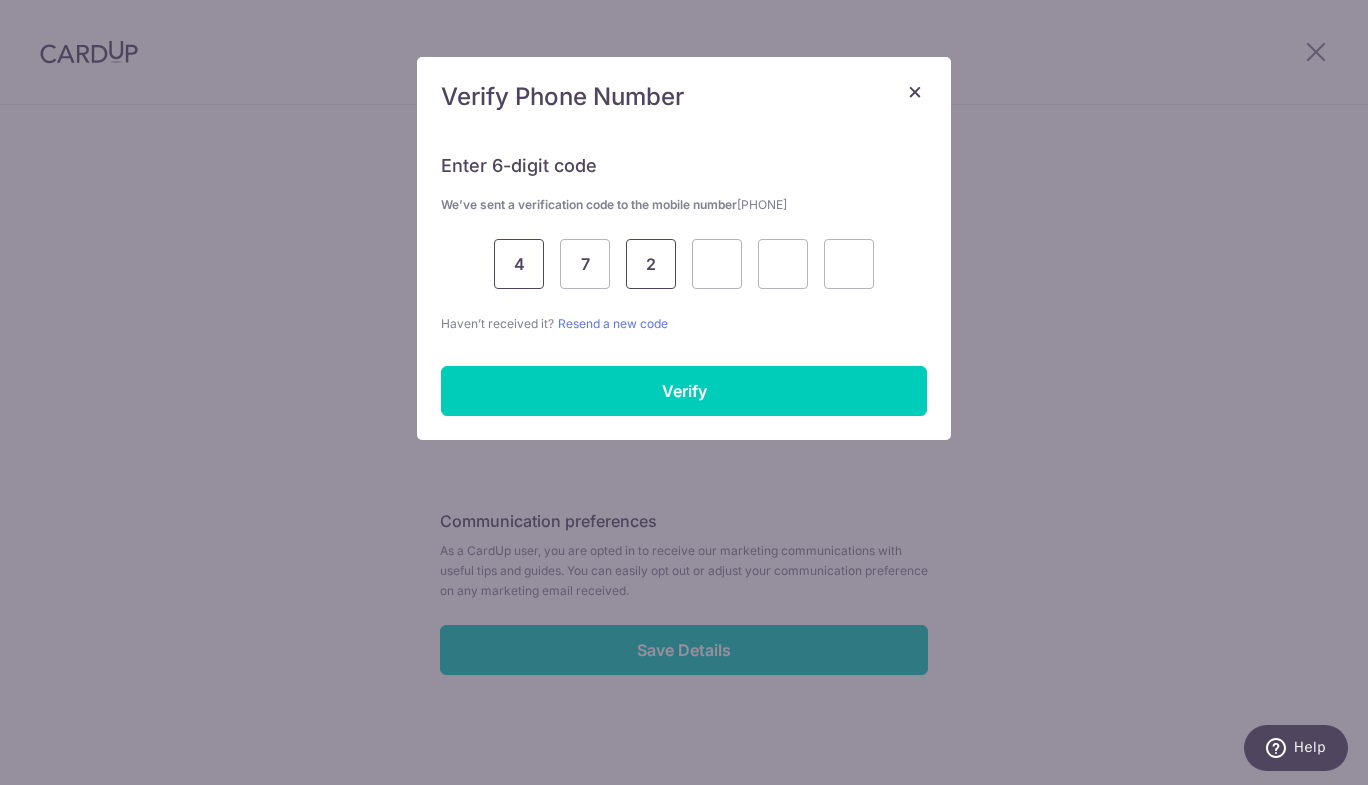 type on "2" 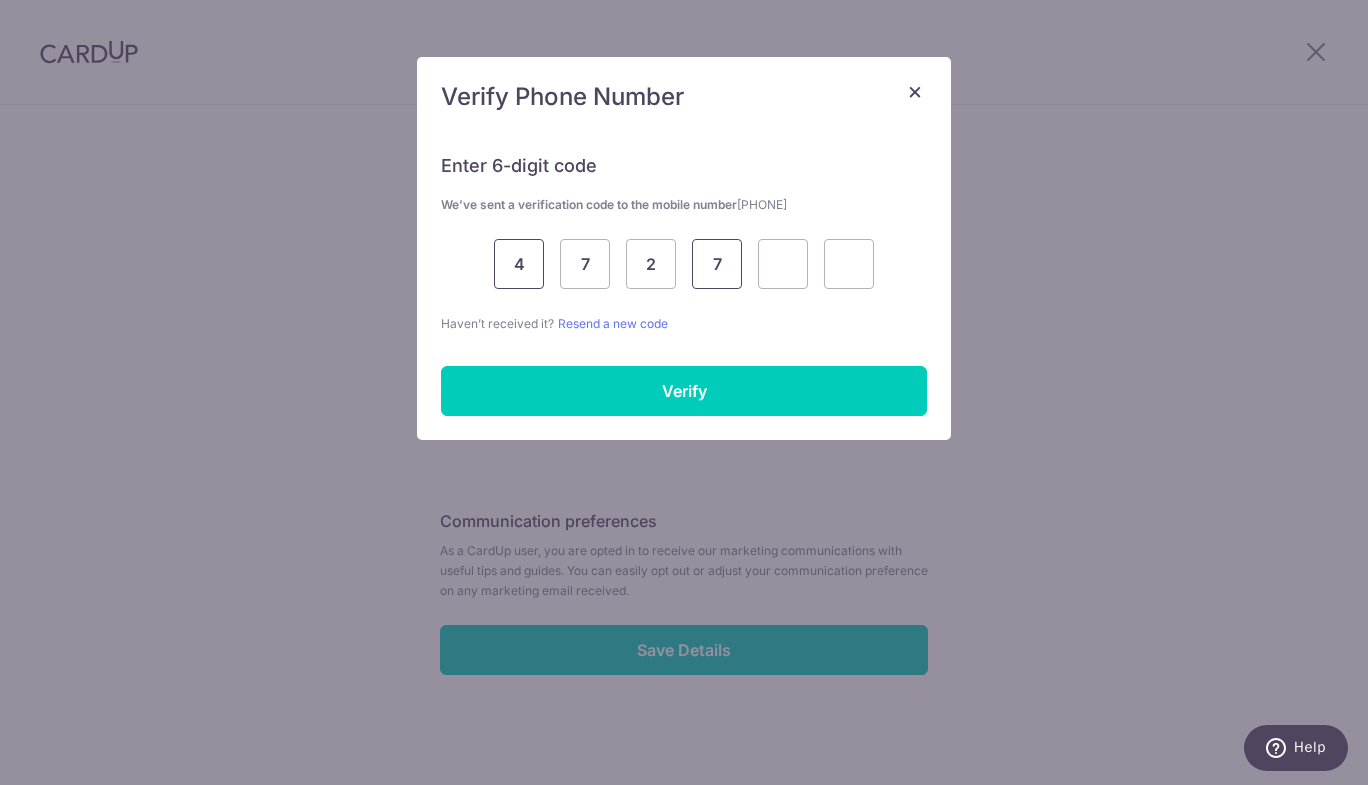 type on "7" 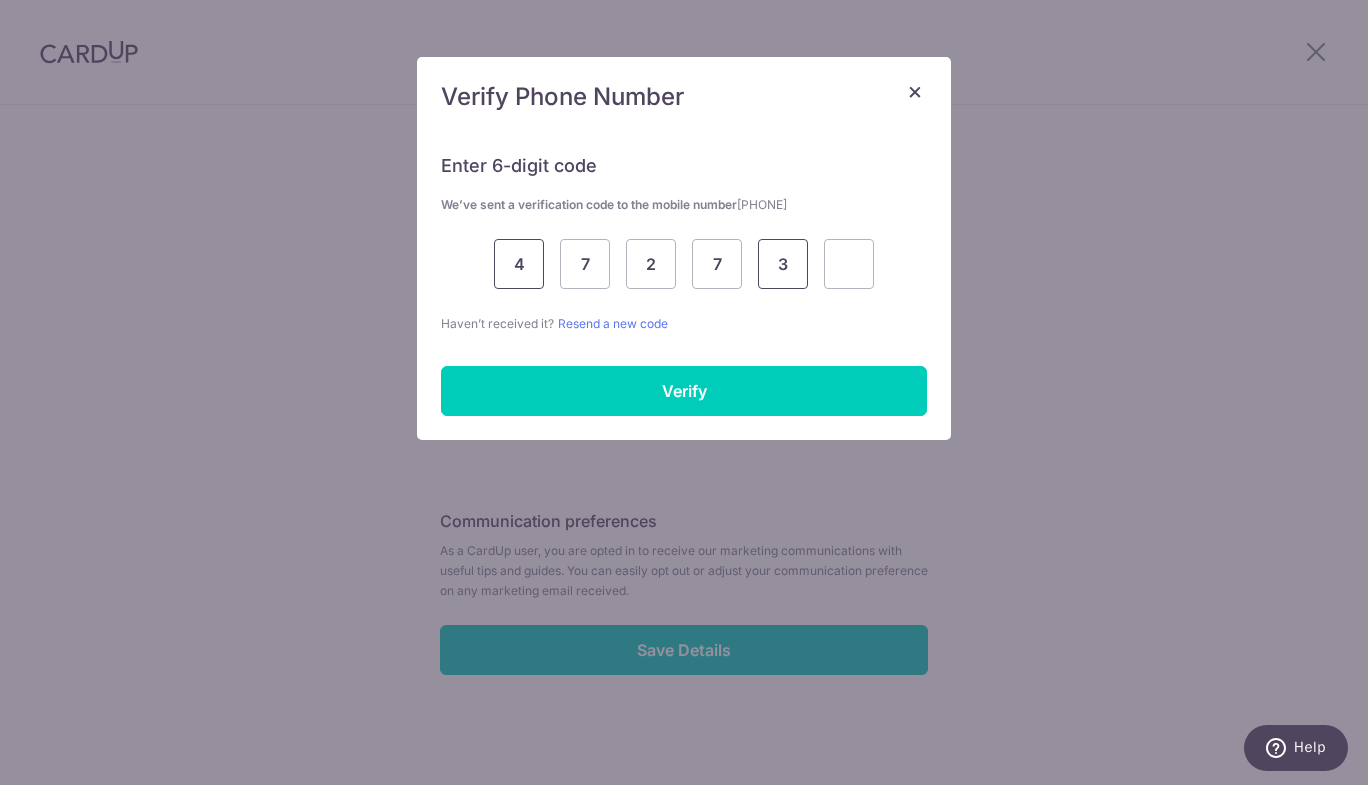 type on "3" 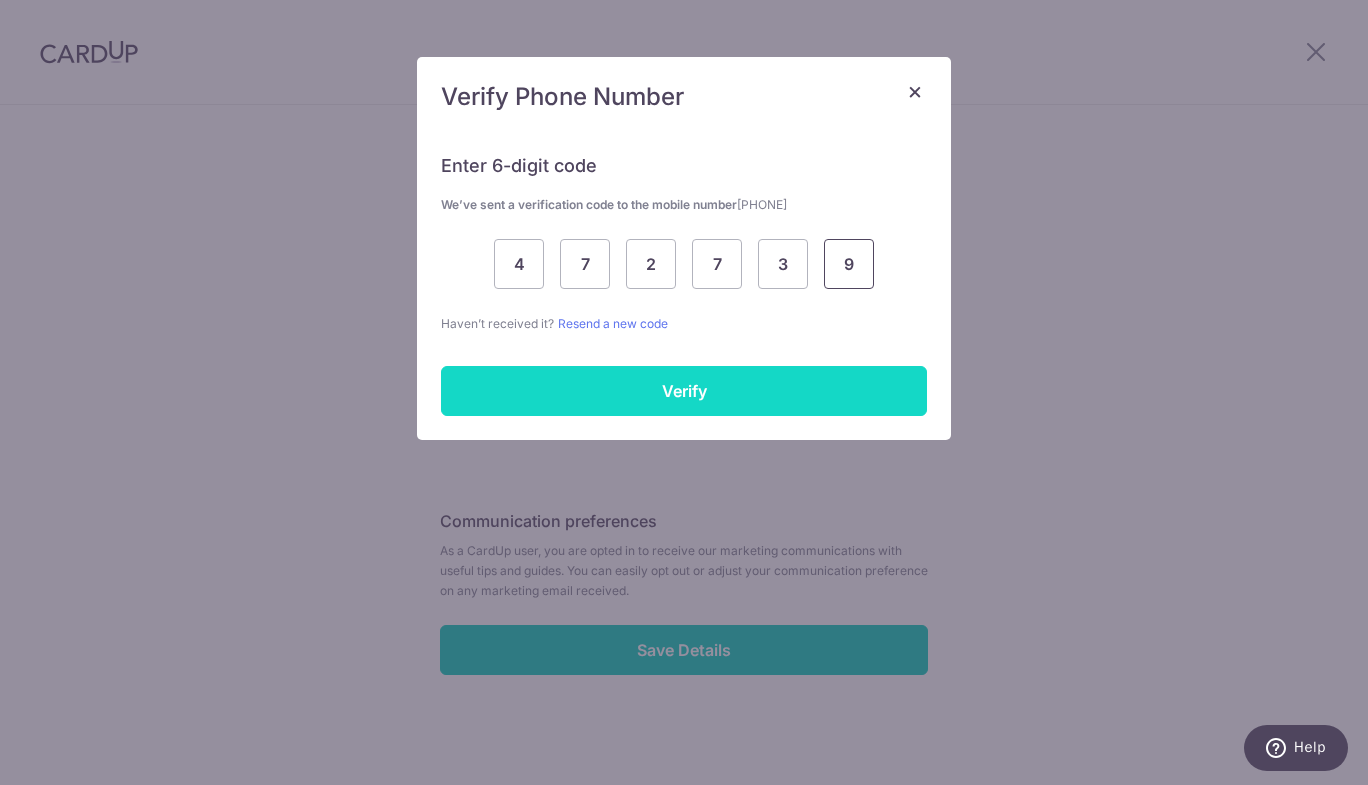 type on "9" 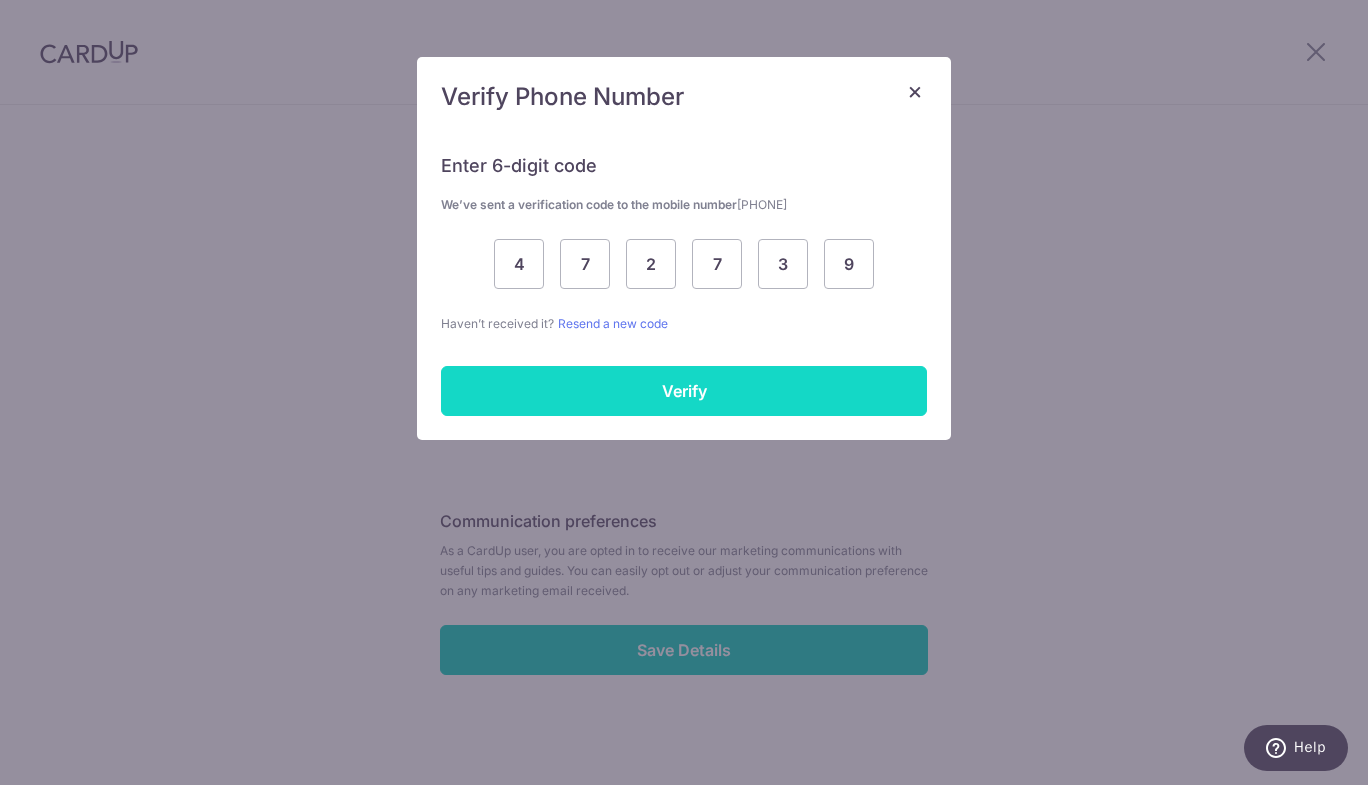 click on "Verify" at bounding box center [684, 391] 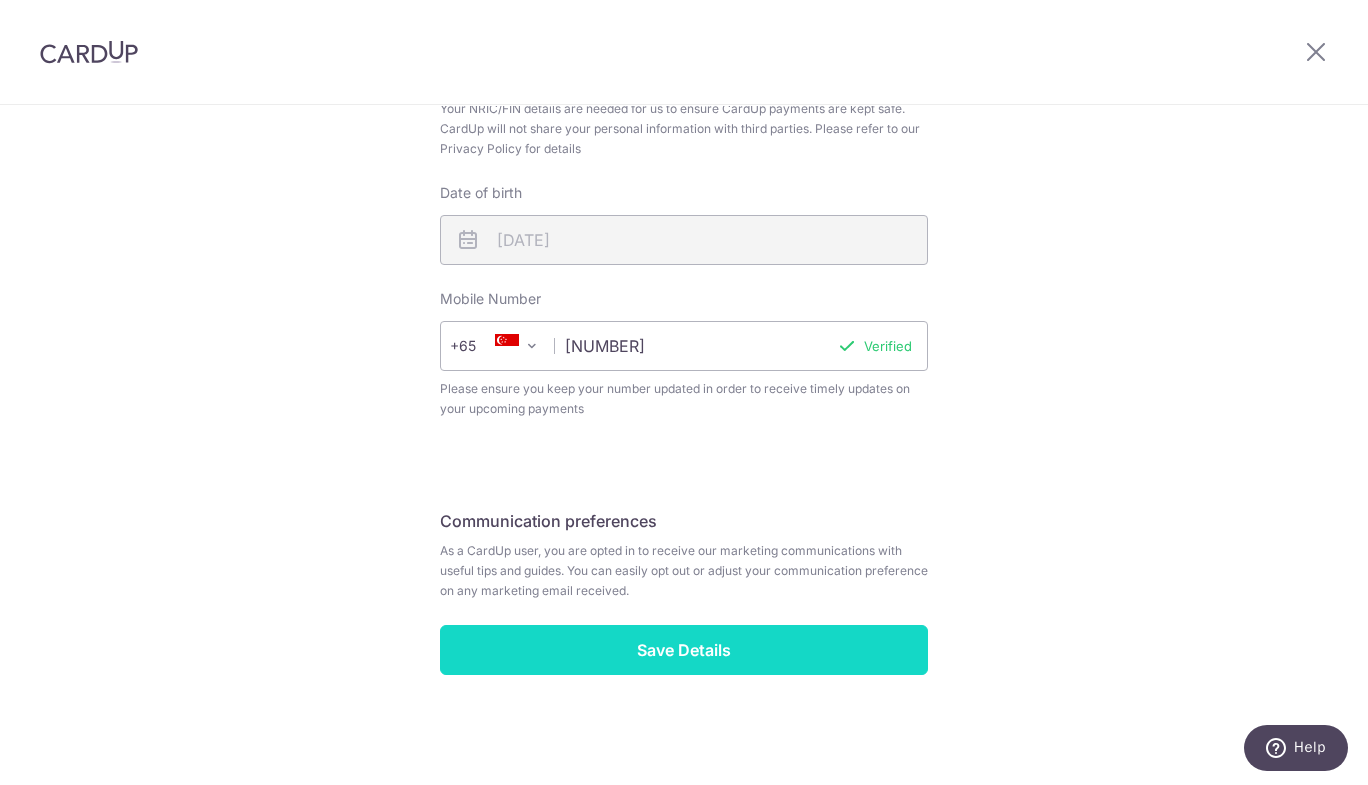 click on "Save Details" at bounding box center [684, 650] 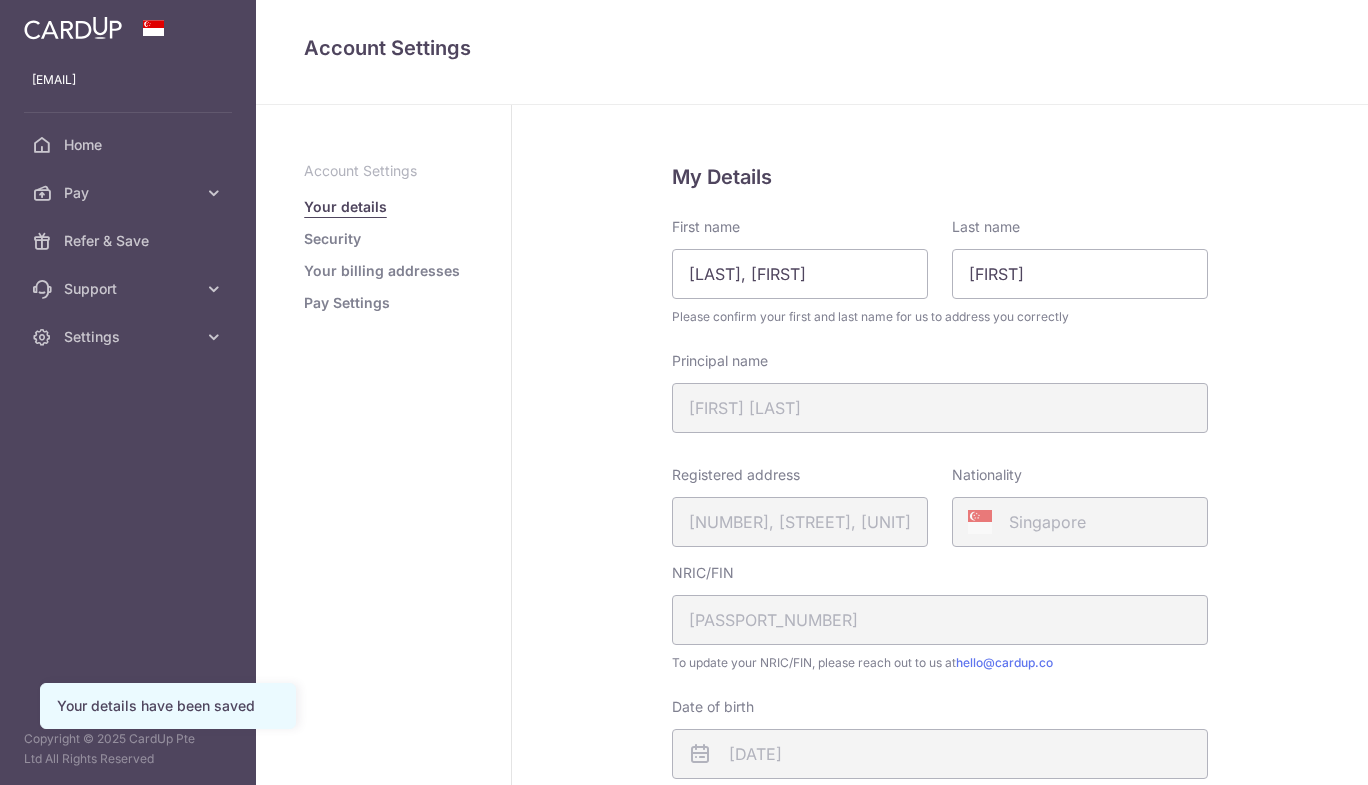 scroll, scrollTop: 0, scrollLeft: 0, axis: both 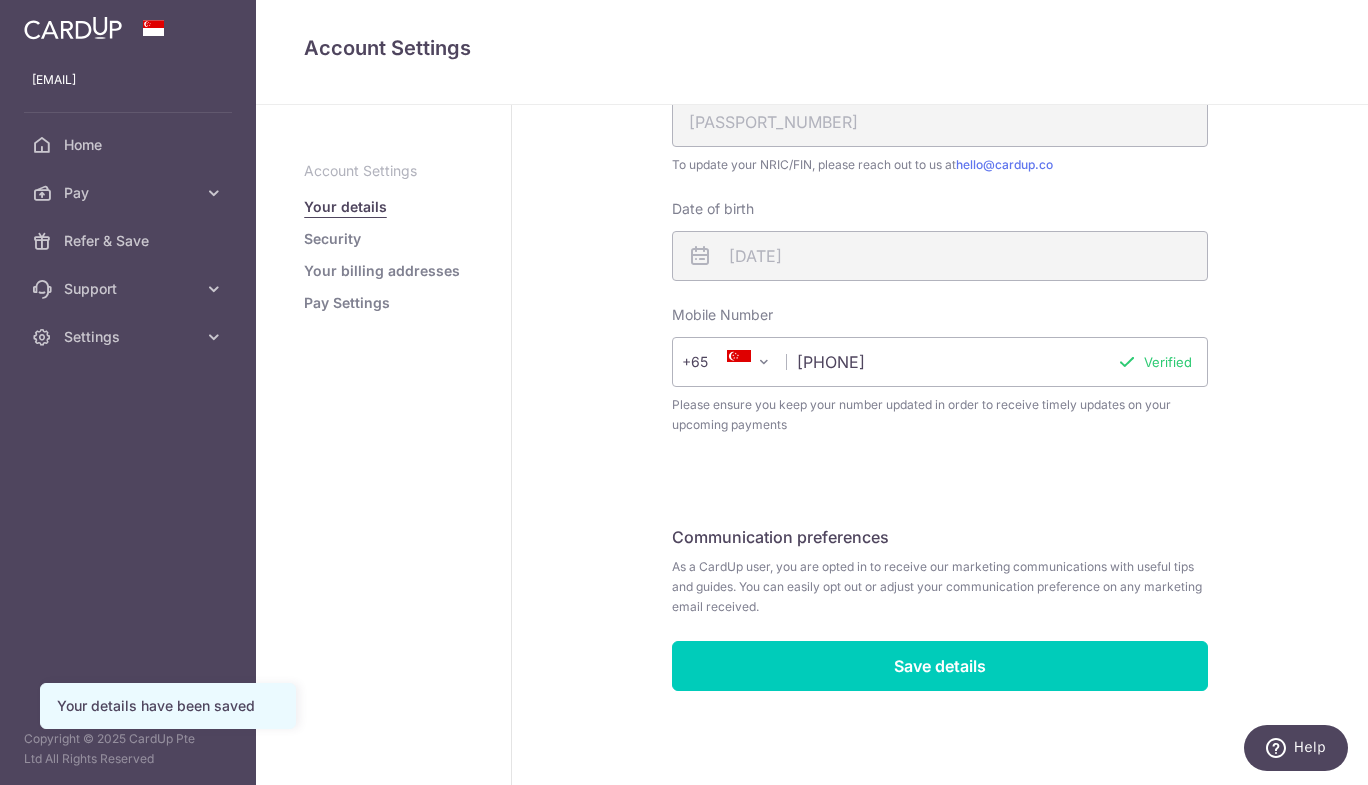 click on "Security" at bounding box center (332, 239) 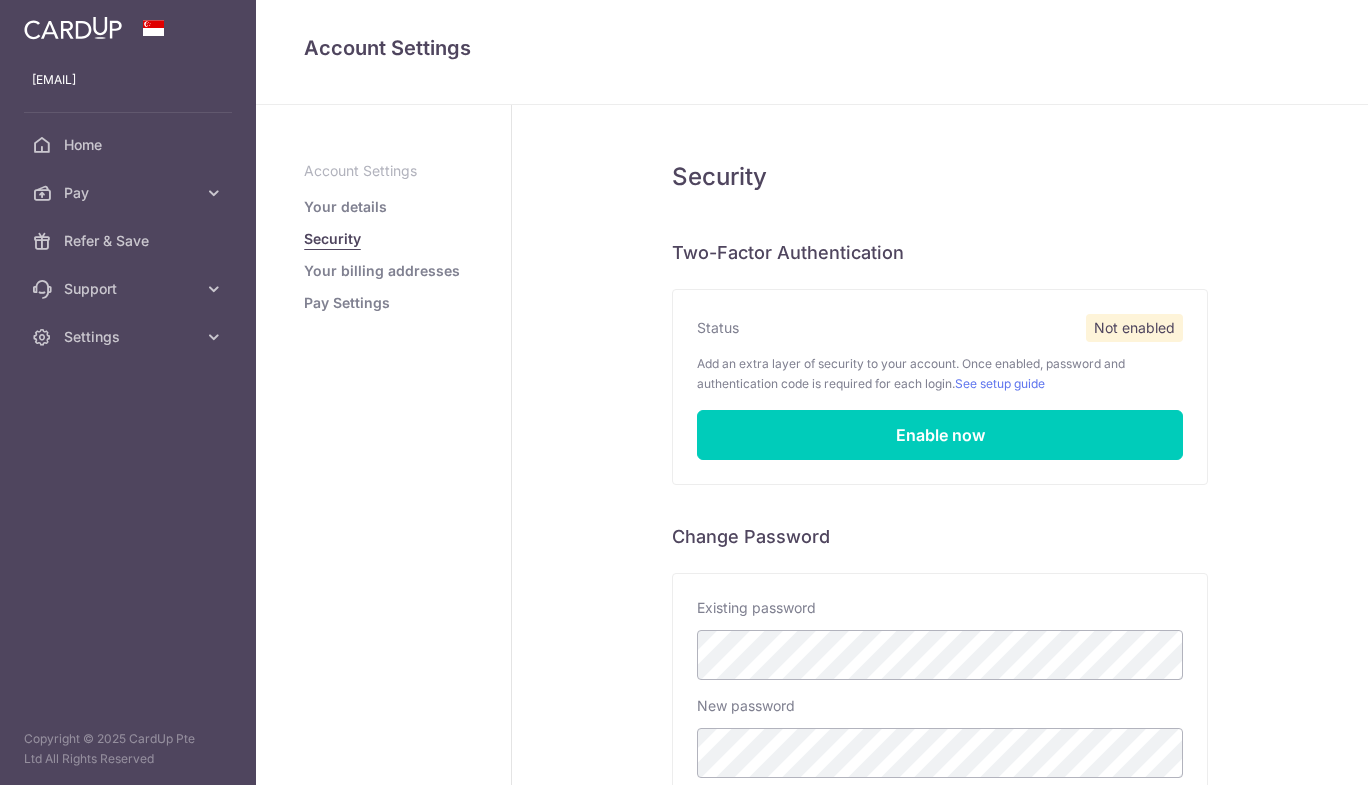 scroll, scrollTop: 0, scrollLeft: 0, axis: both 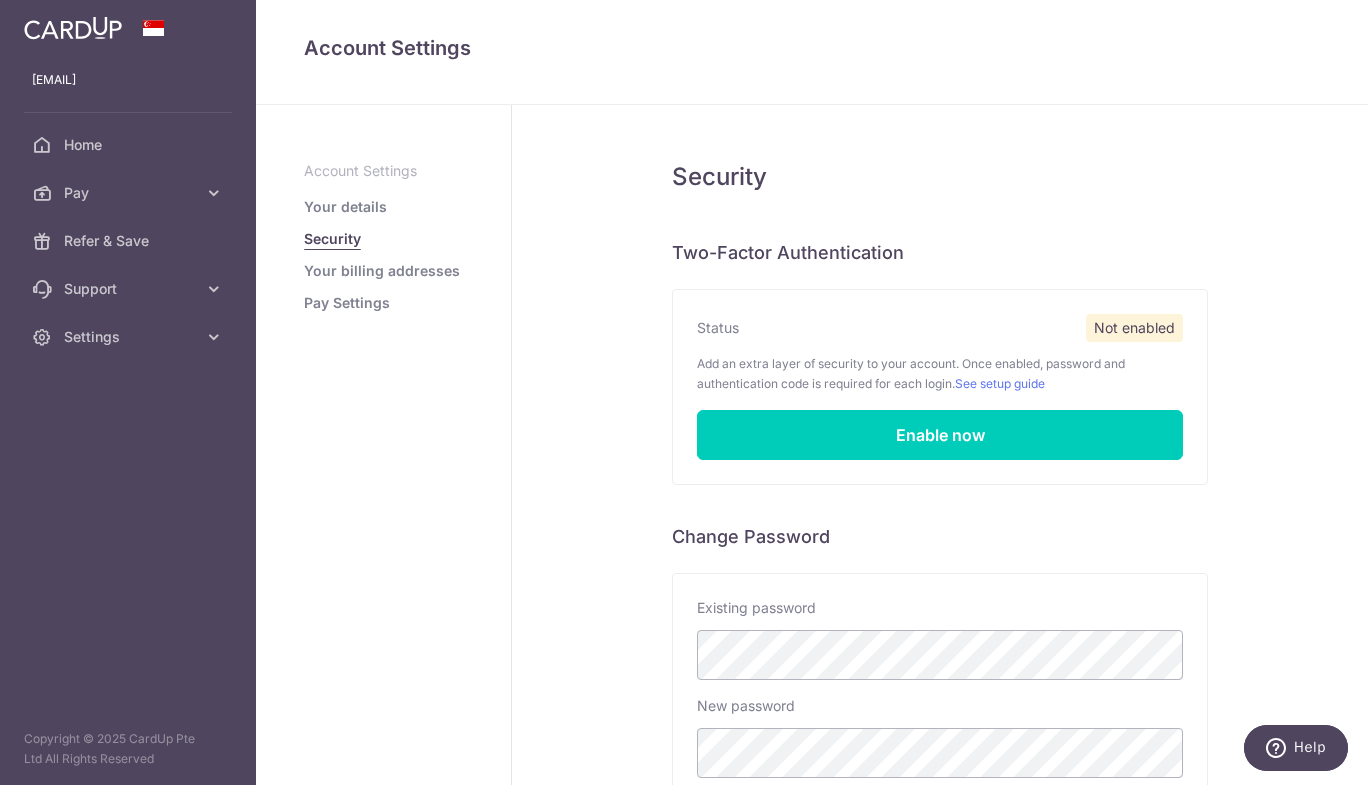 click on "Your billing addresses" at bounding box center [382, 271] 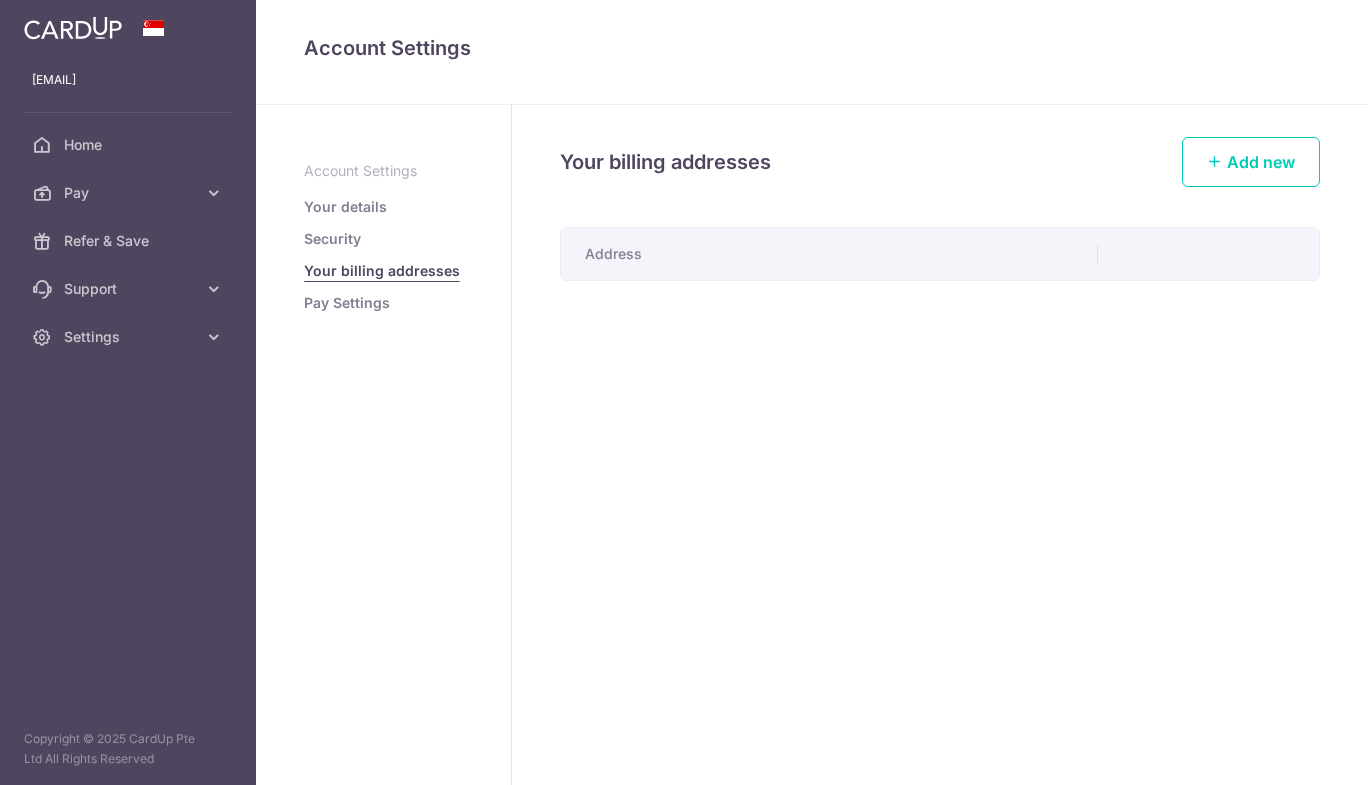 scroll, scrollTop: 0, scrollLeft: 0, axis: both 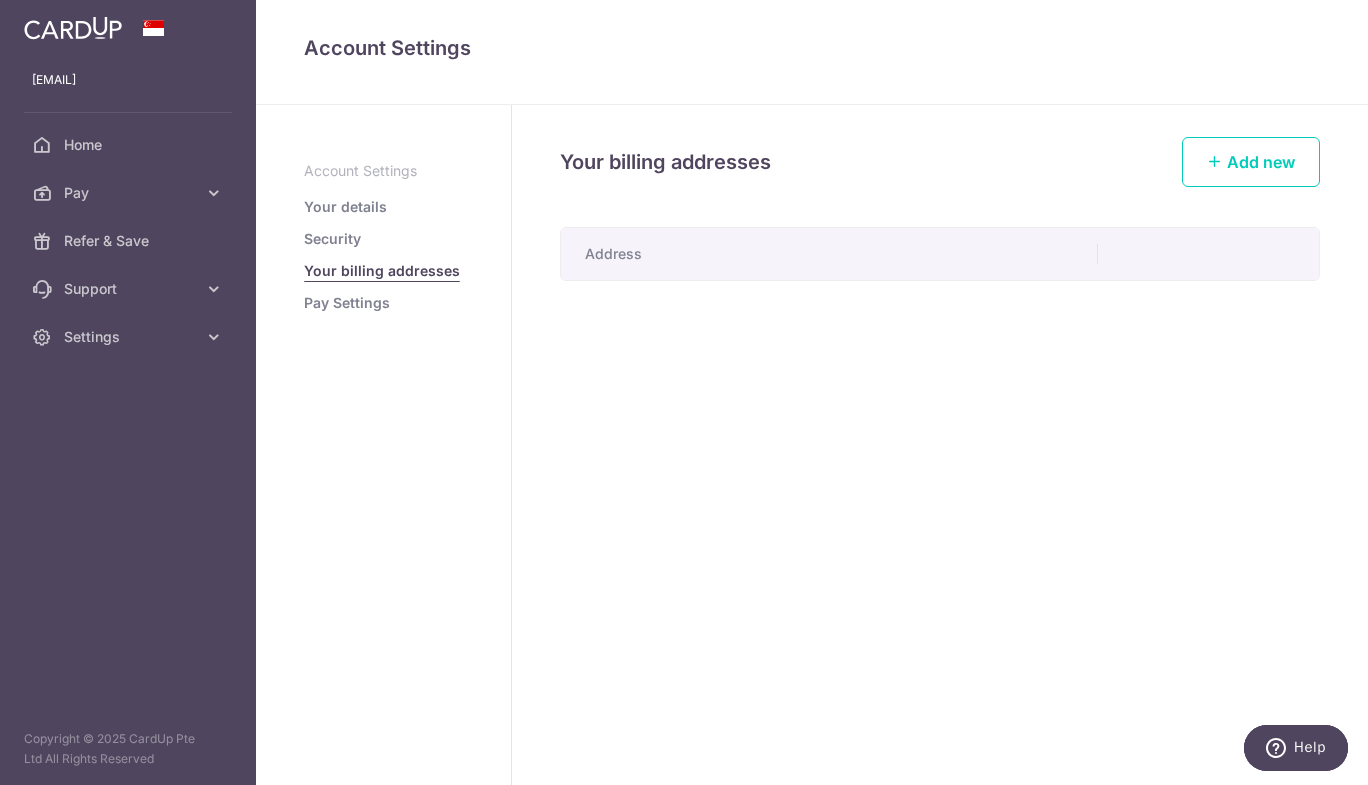 click on "Pay Settings" at bounding box center [347, 303] 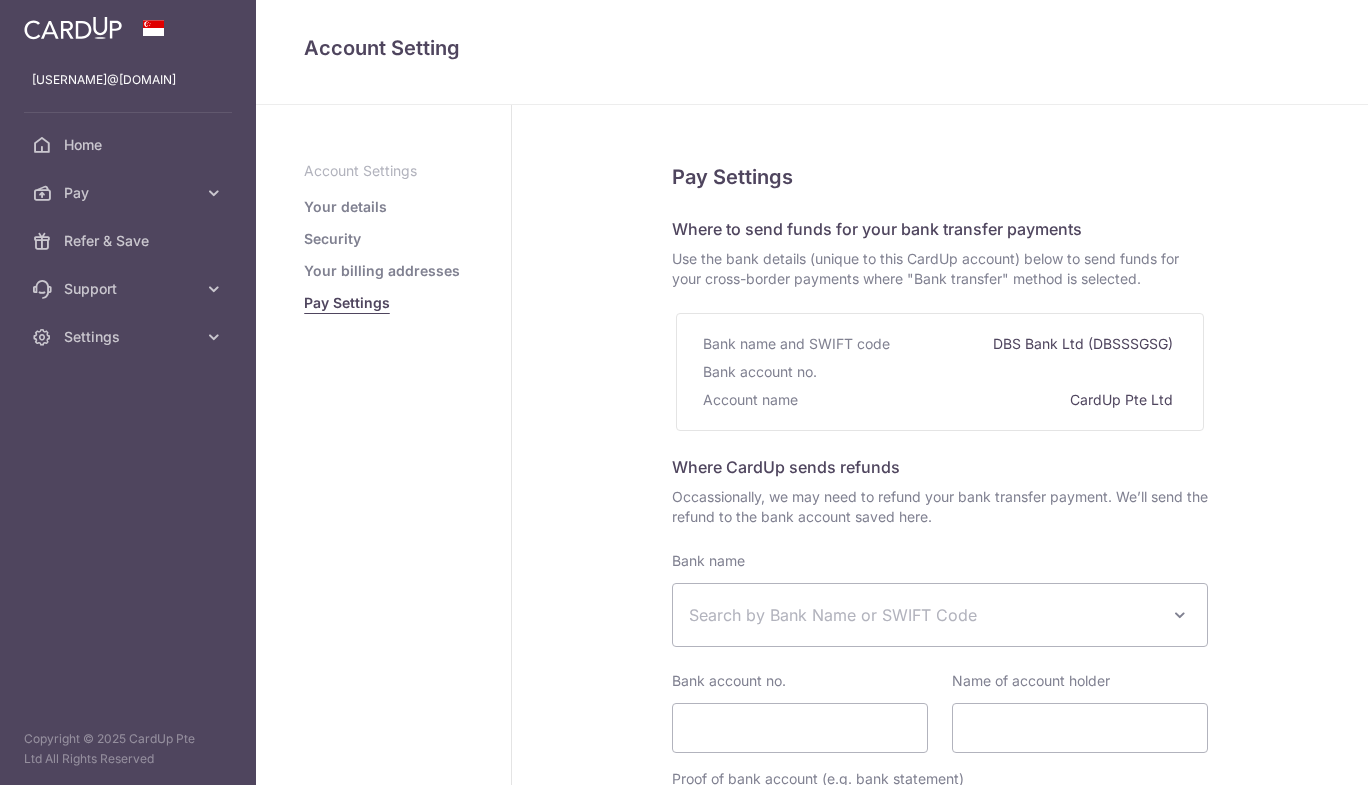 select 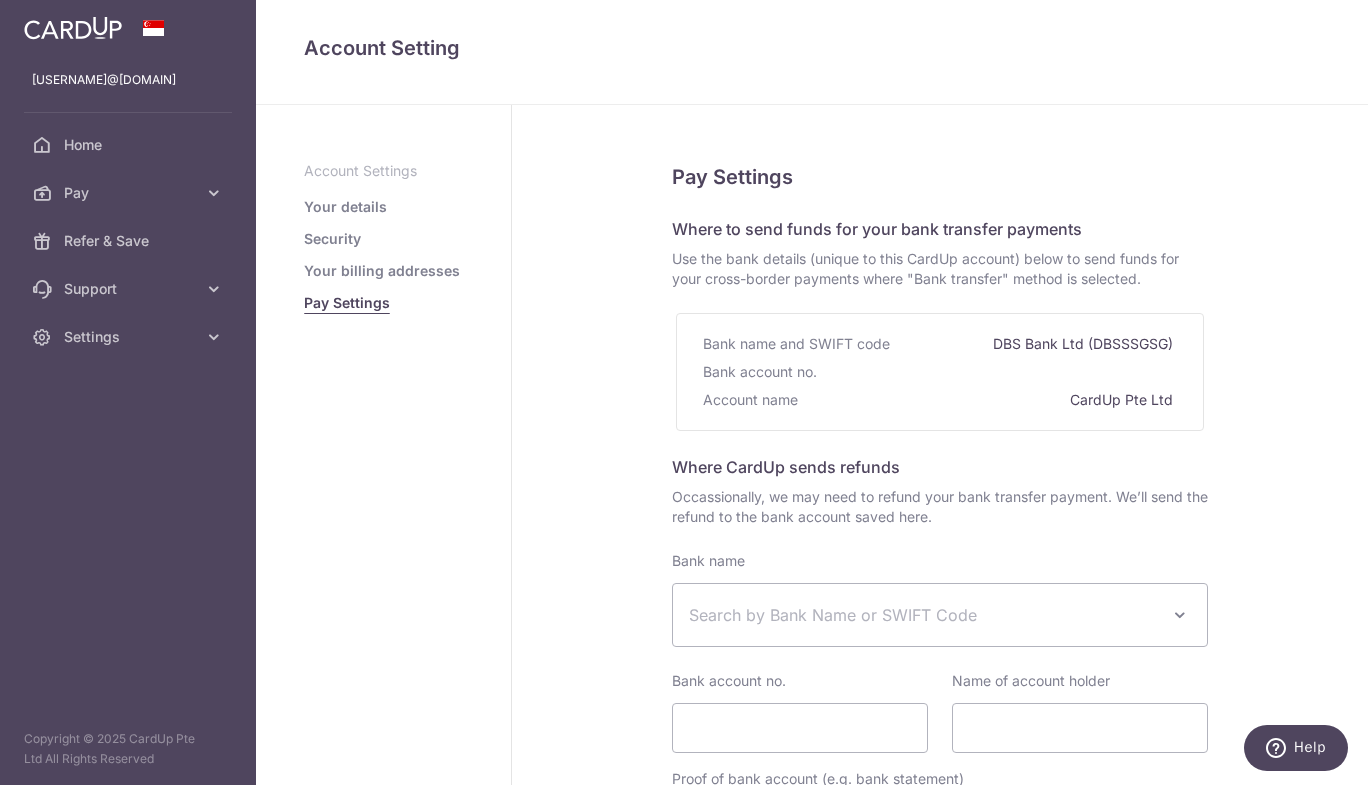 scroll, scrollTop: 200, scrollLeft: 0, axis: vertical 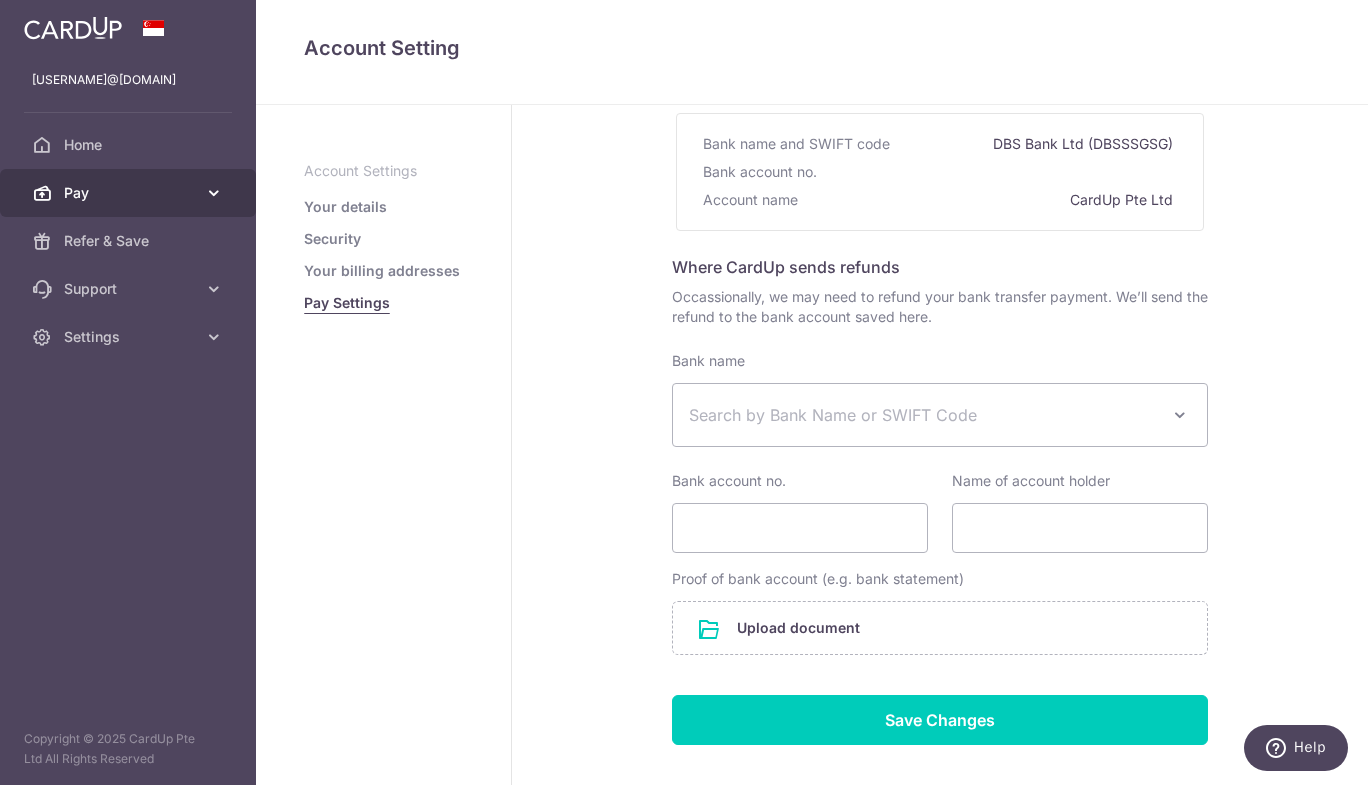 click on "Pay" at bounding box center [130, 193] 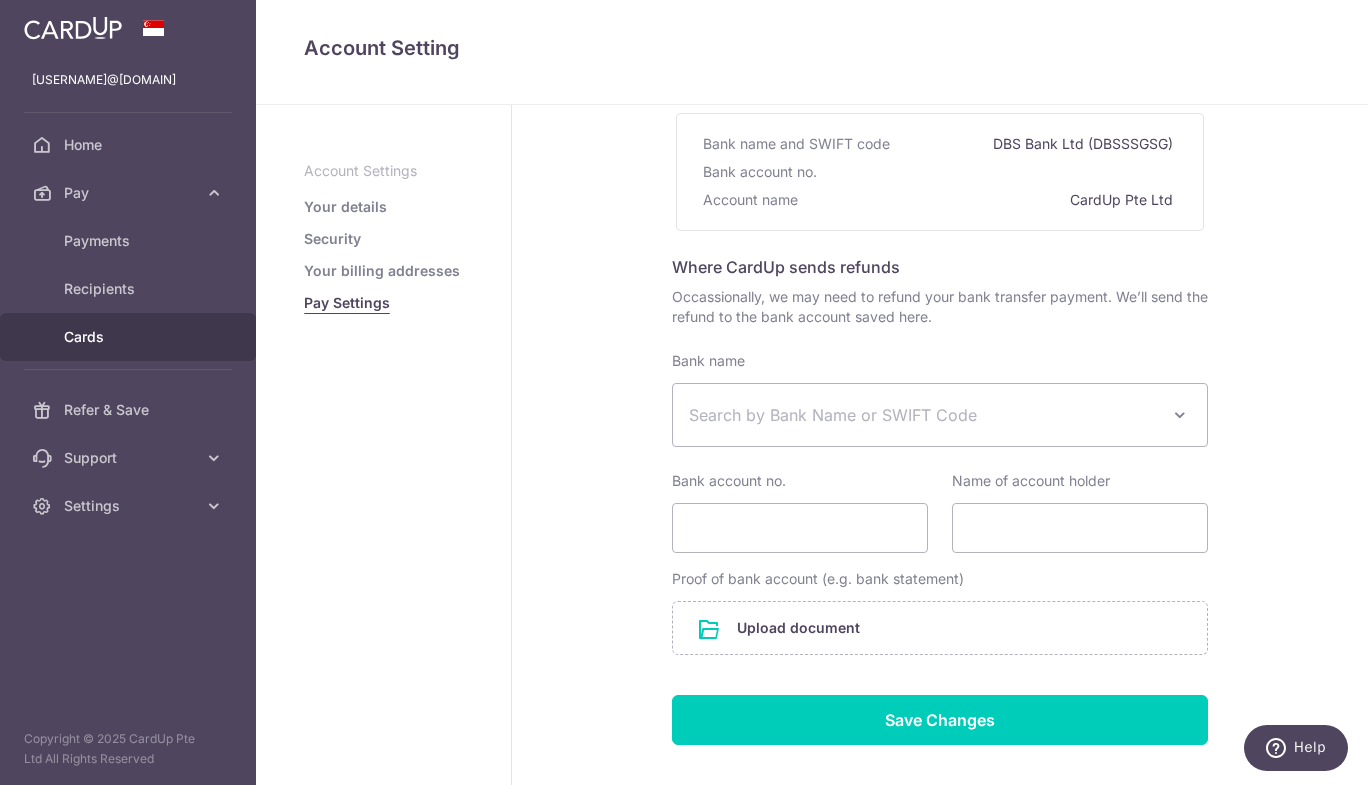 click on "Cards" at bounding box center (130, 337) 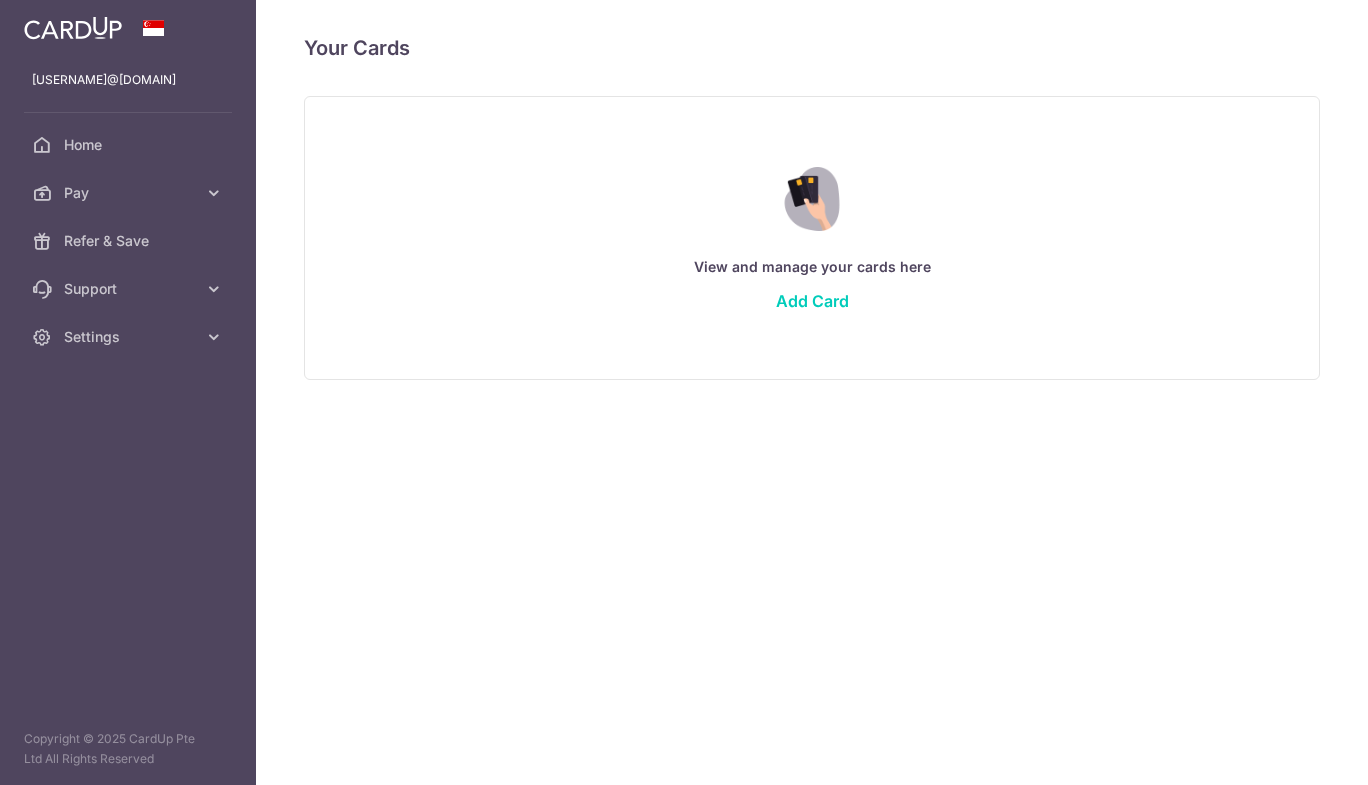 scroll, scrollTop: 0, scrollLeft: 0, axis: both 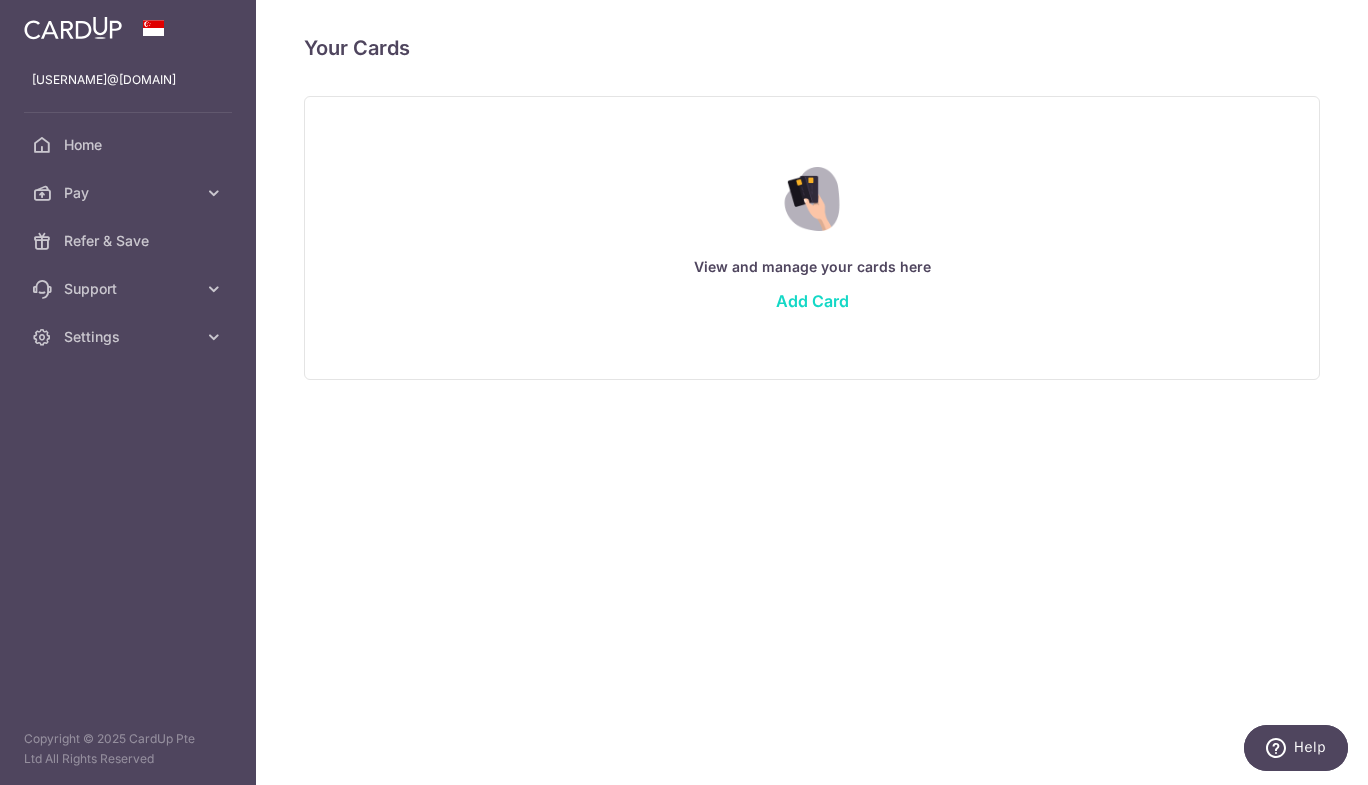 click on "Add Card" at bounding box center [812, 301] 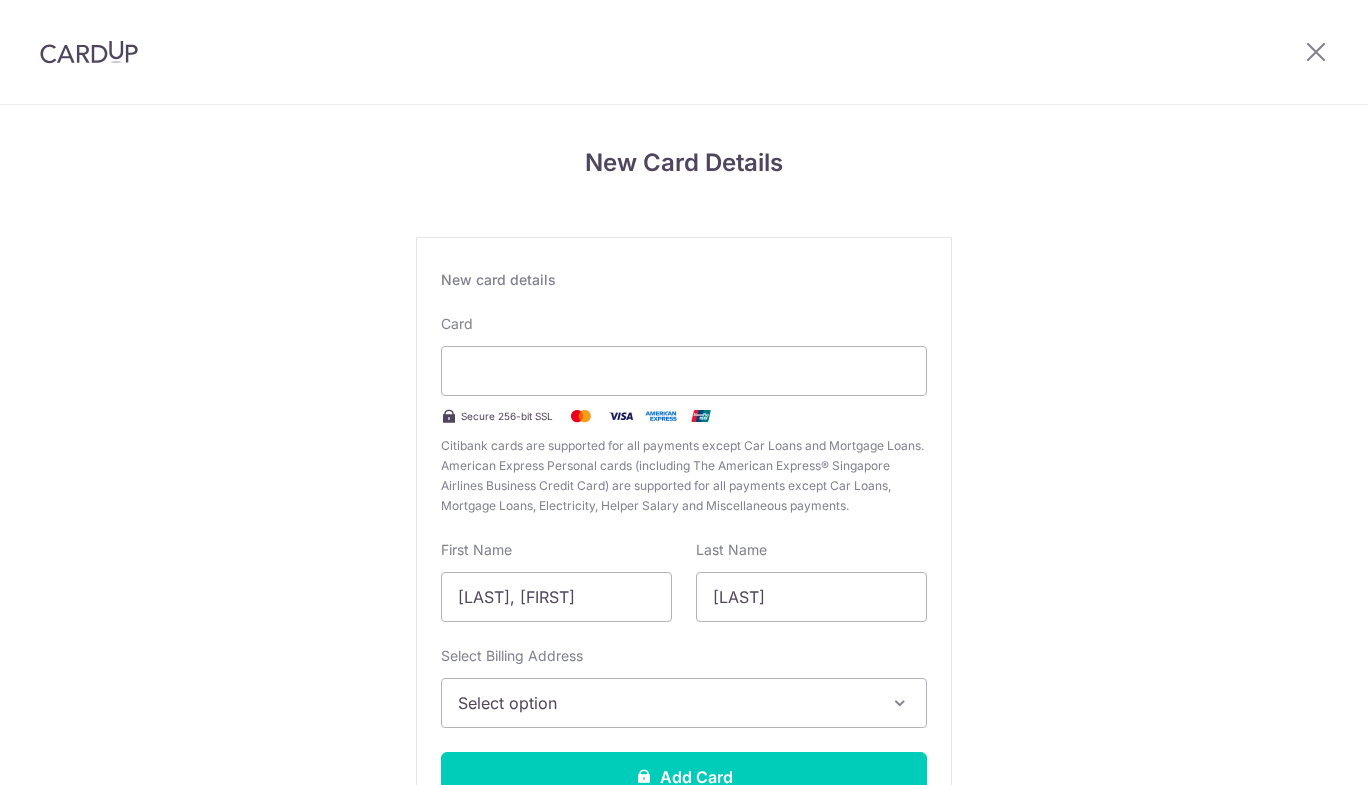 scroll, scrollTop: 0, scrollLeft: 0, axis: both 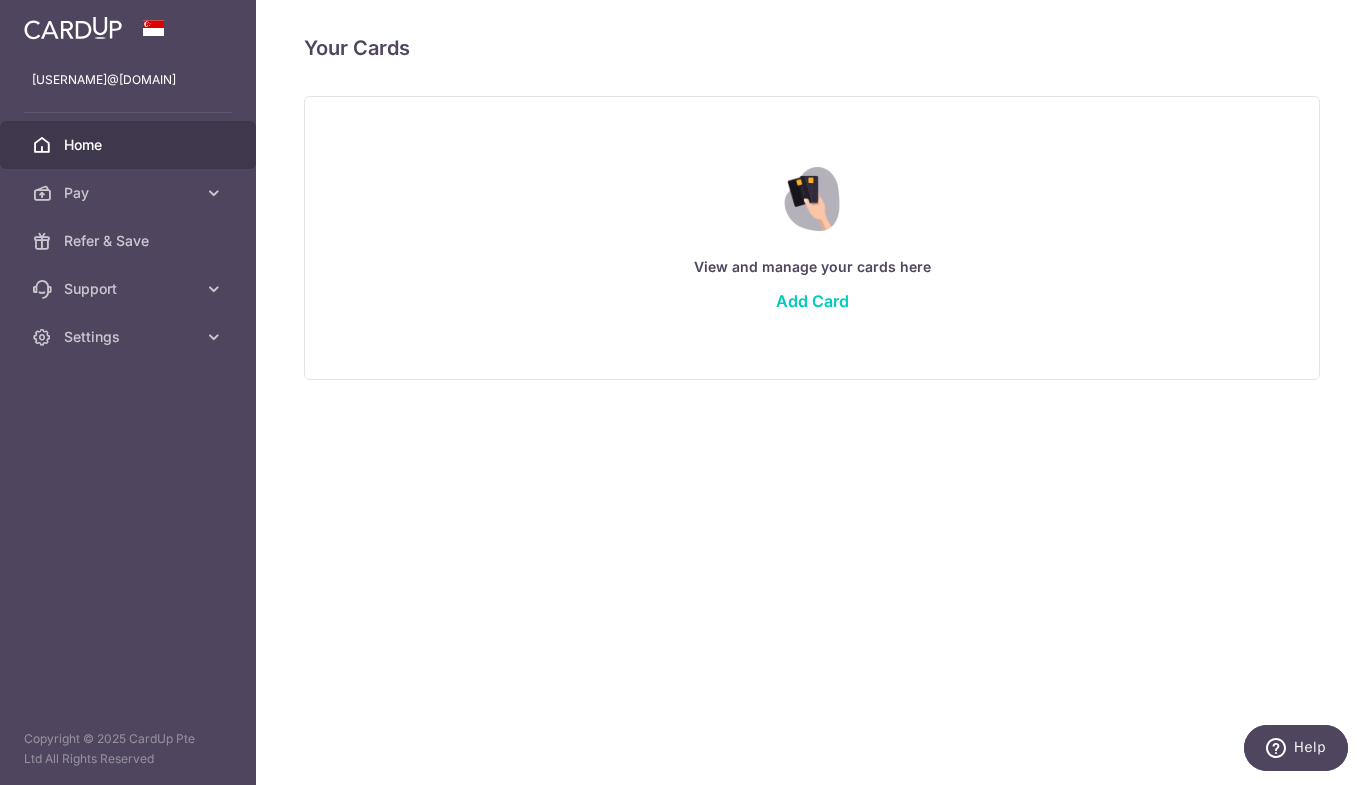click on "Home" at bounding box center [130, 145] 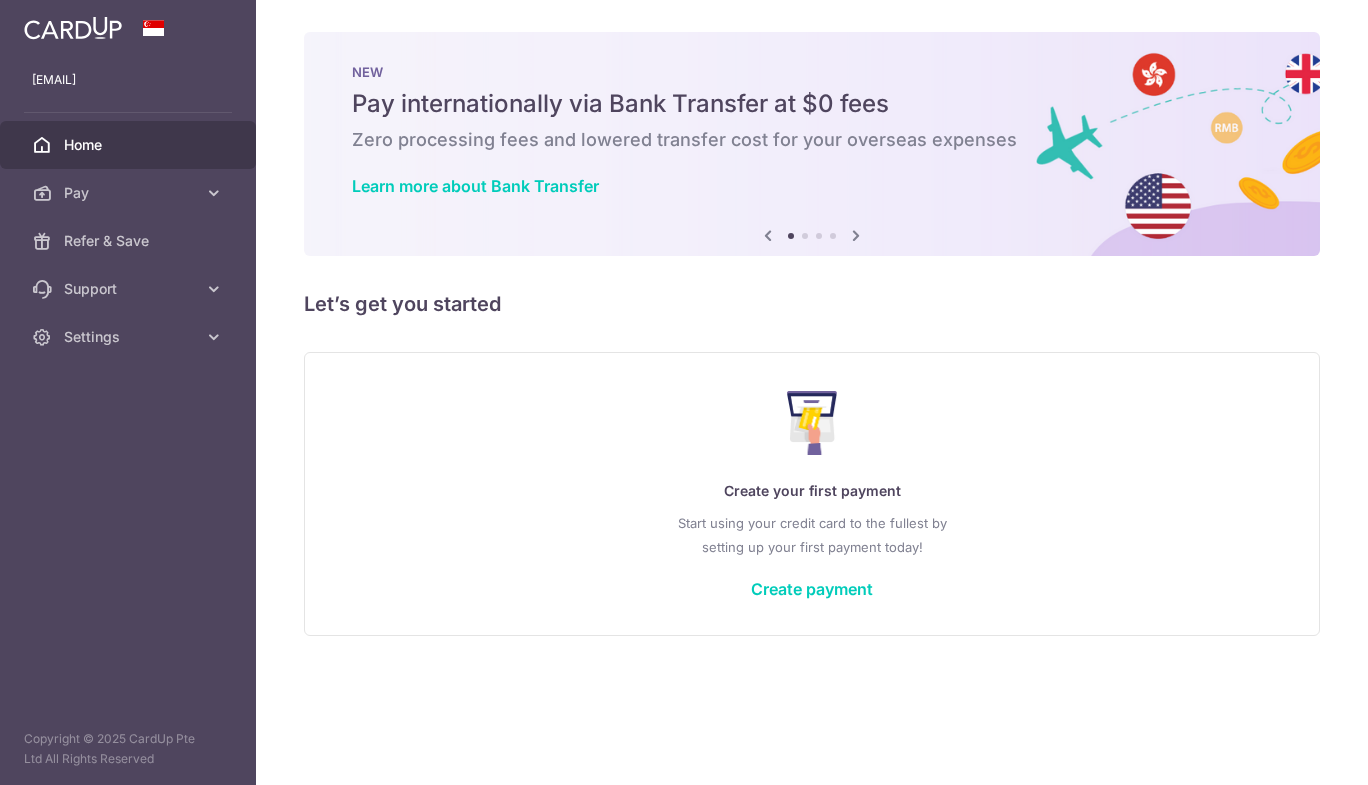 scroll, scrollTop: 0, scrollLeft: 0, axis: both 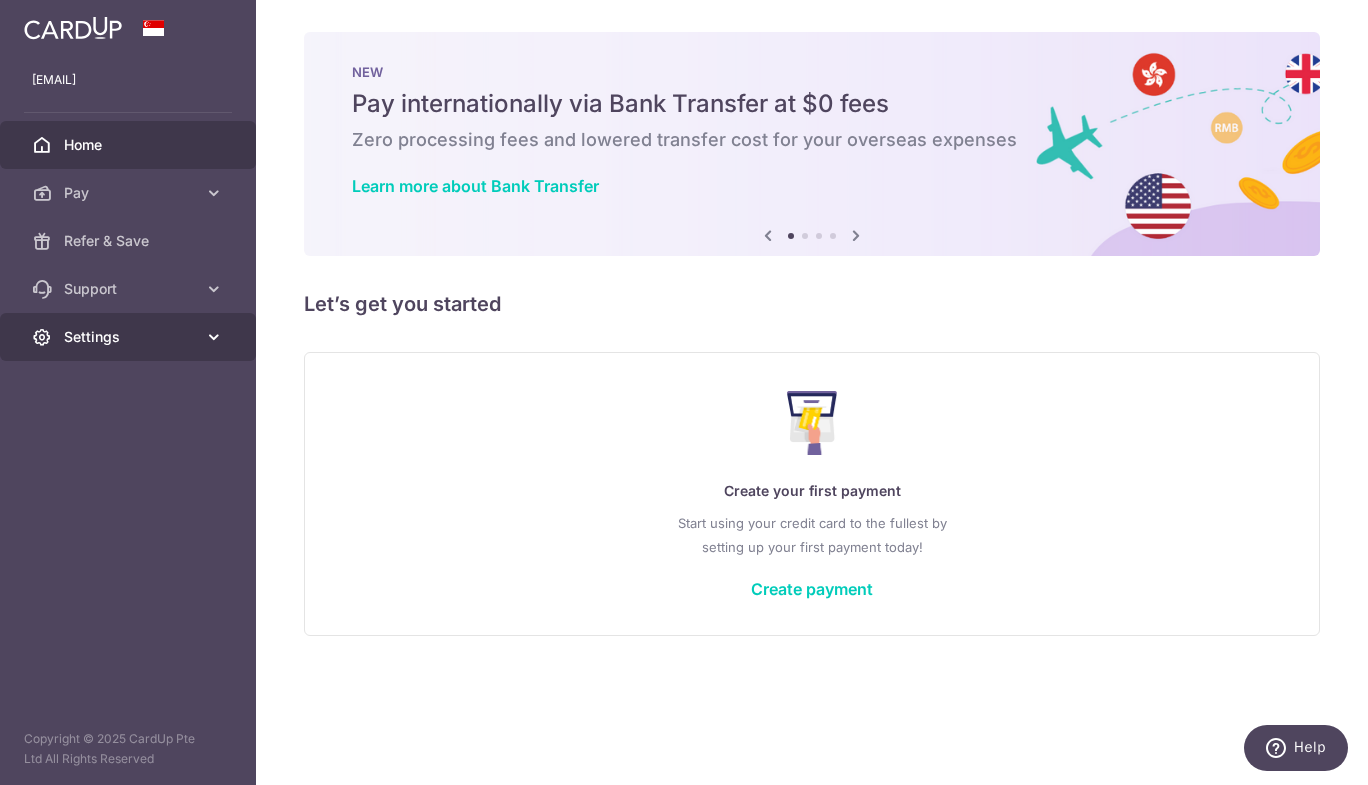 click on "Settings" at bounding box center [130, 337] 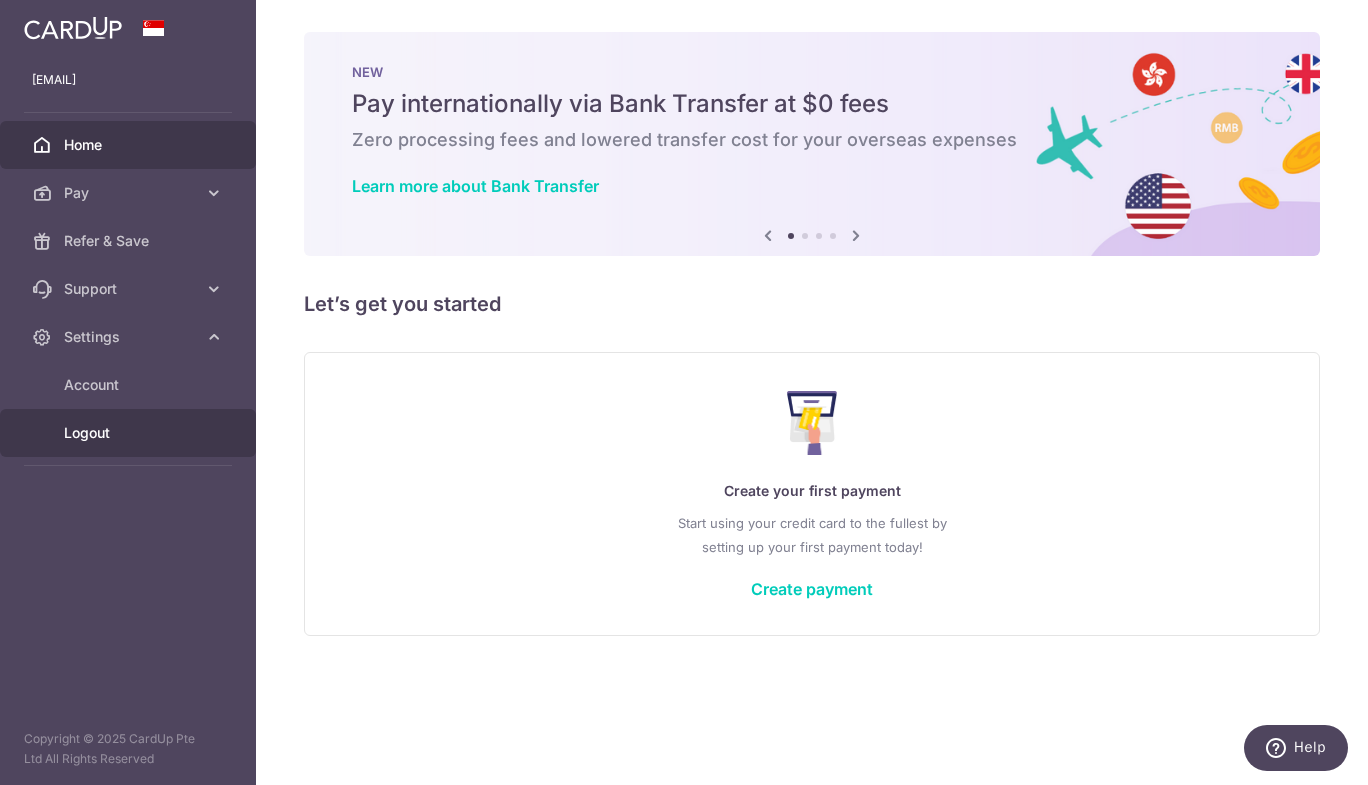 click on "Logout" at bounding box center [130, 433] 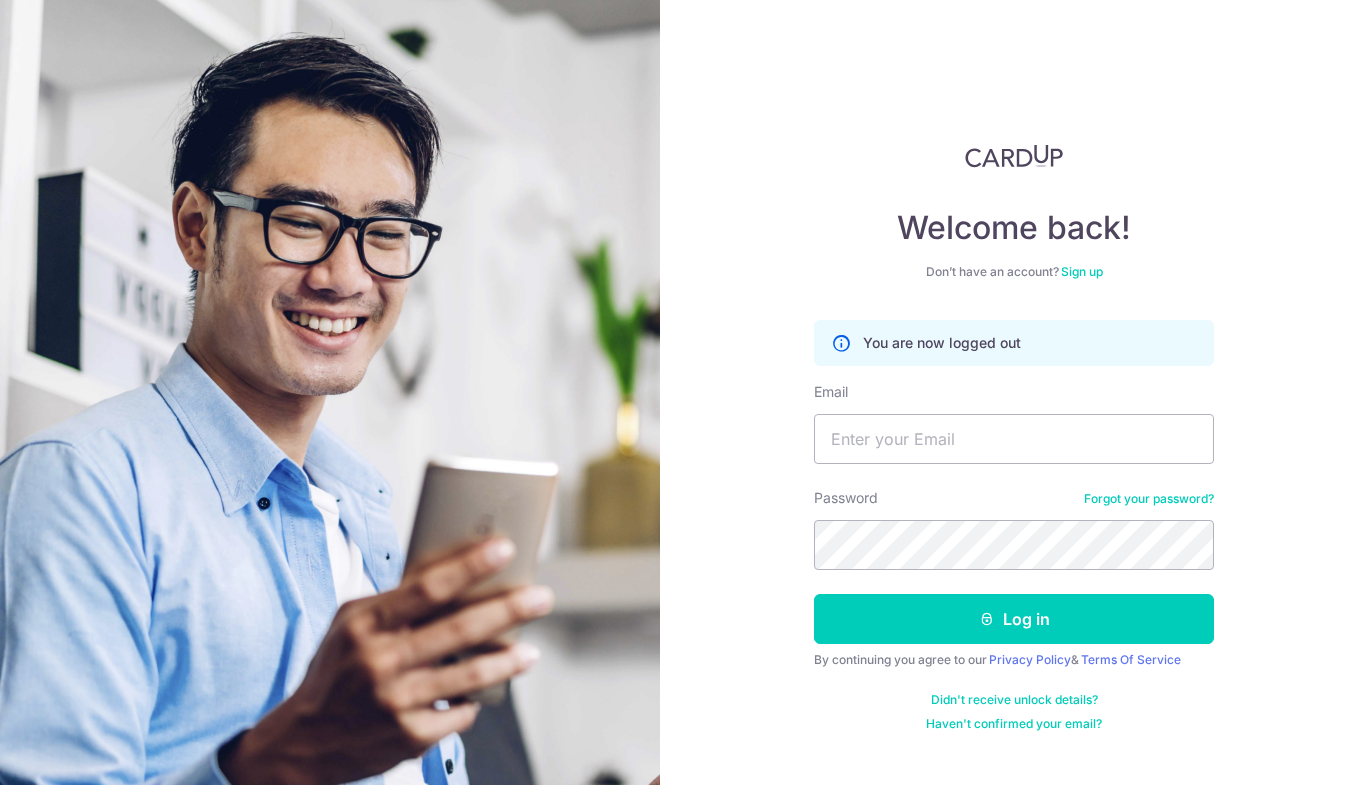 scroll, scrollTop: 0, scrollLeft: 0, axis: both 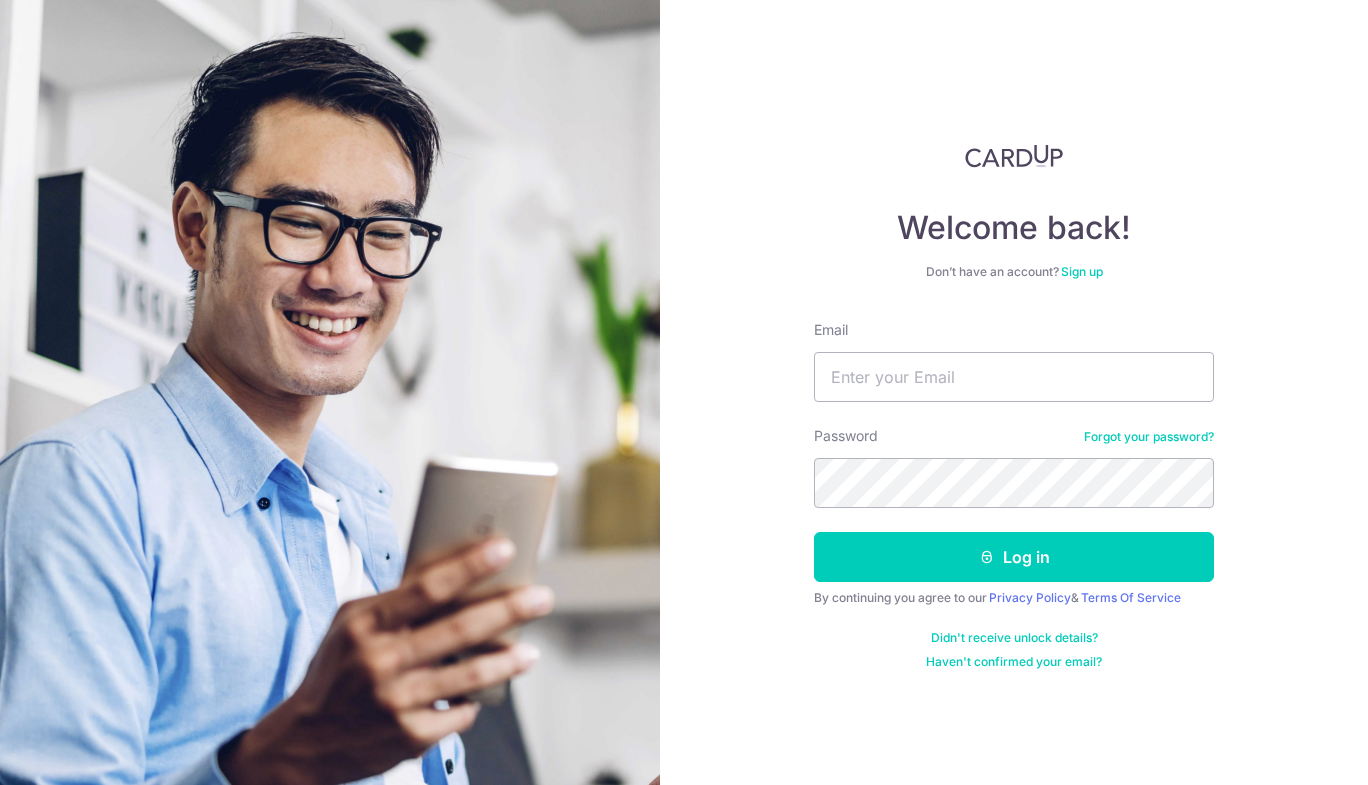type on "[EMAIL]" 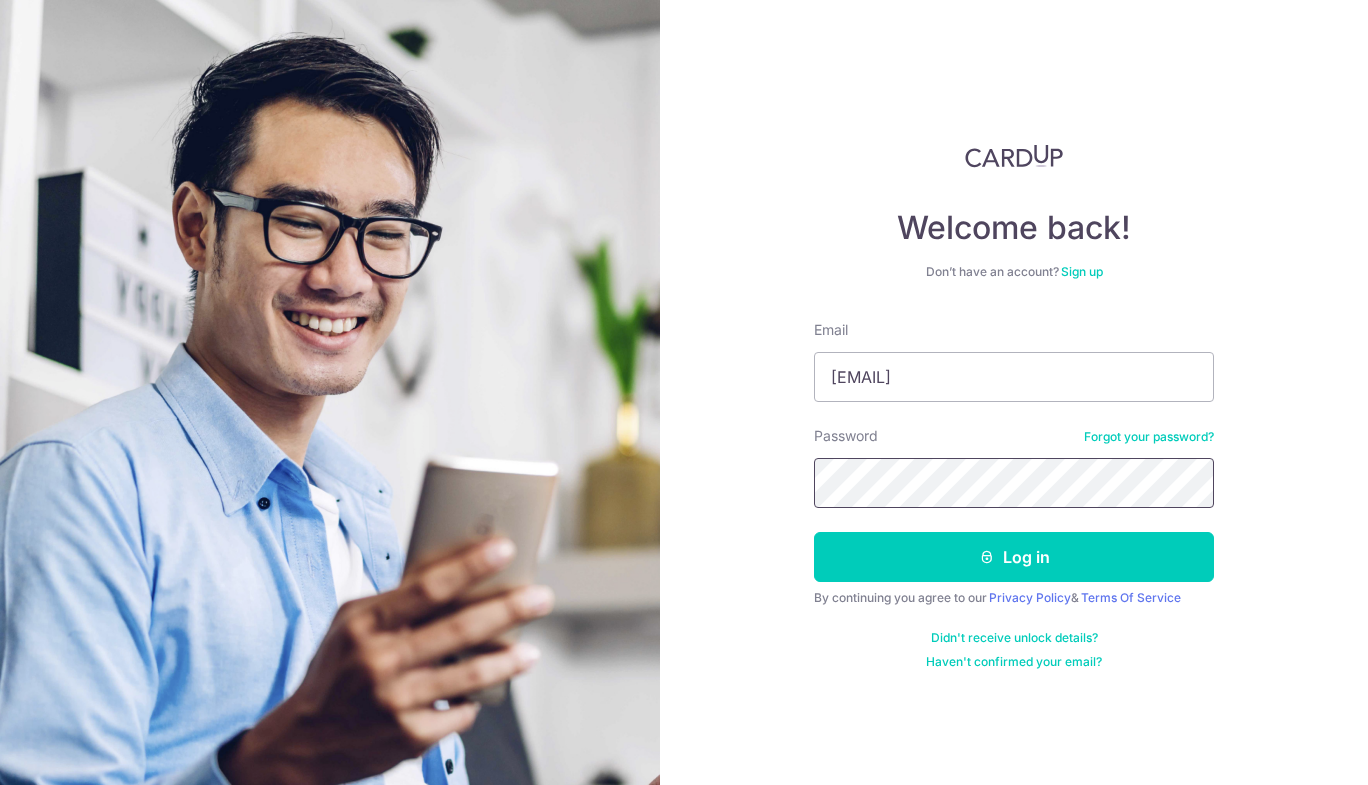click on "Log in" at bounding box center [1014, 557] 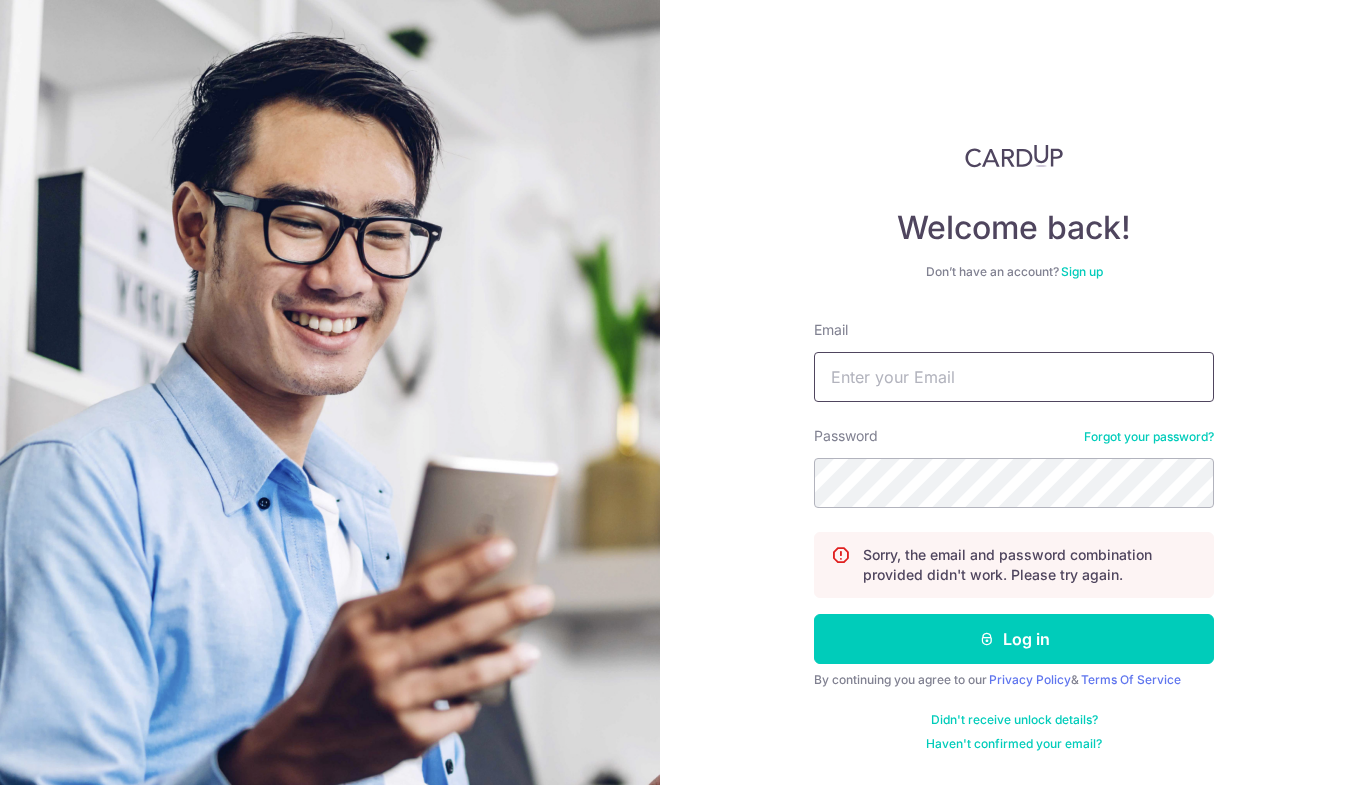 scroll, scrollTop: 0, scrollLeft: 0, axis: both 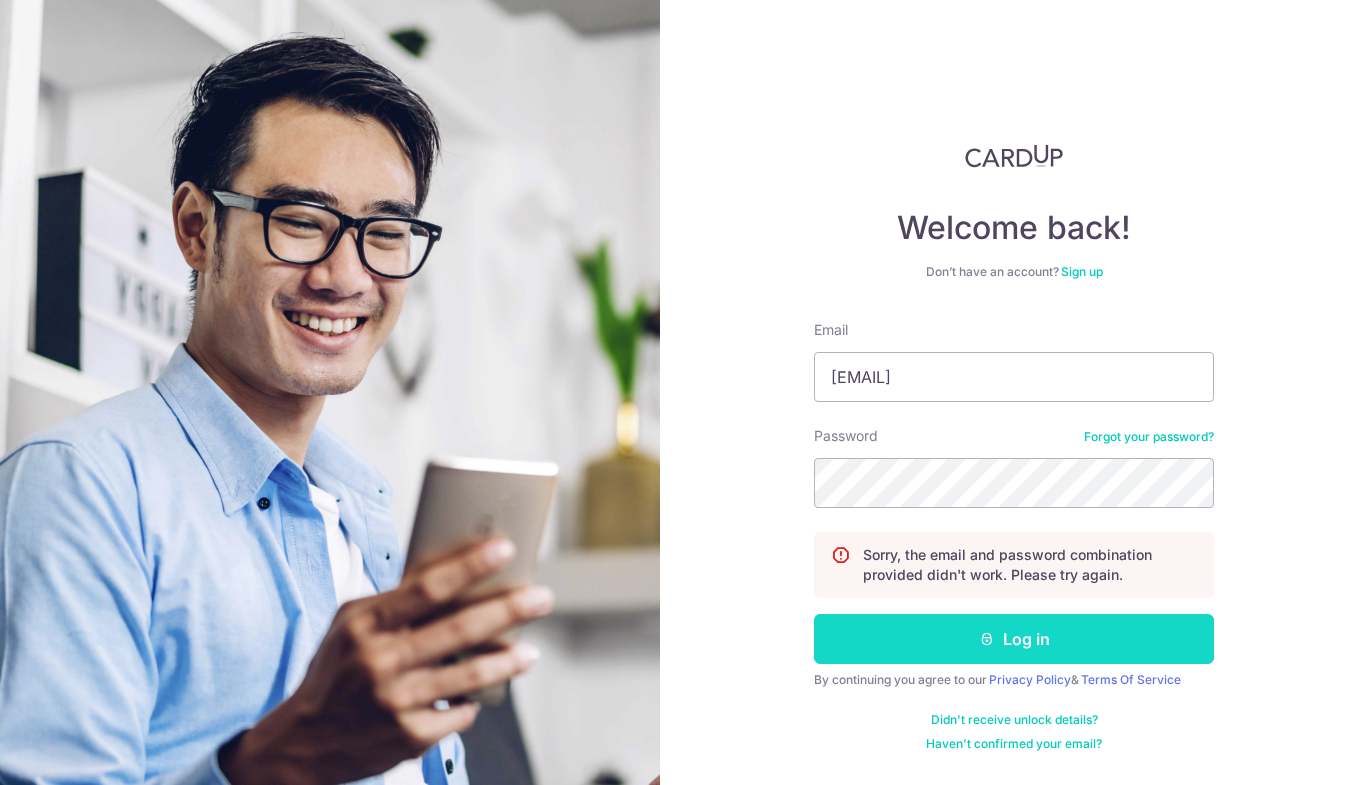 click on "Log in" at bounding box center [1014, 639] 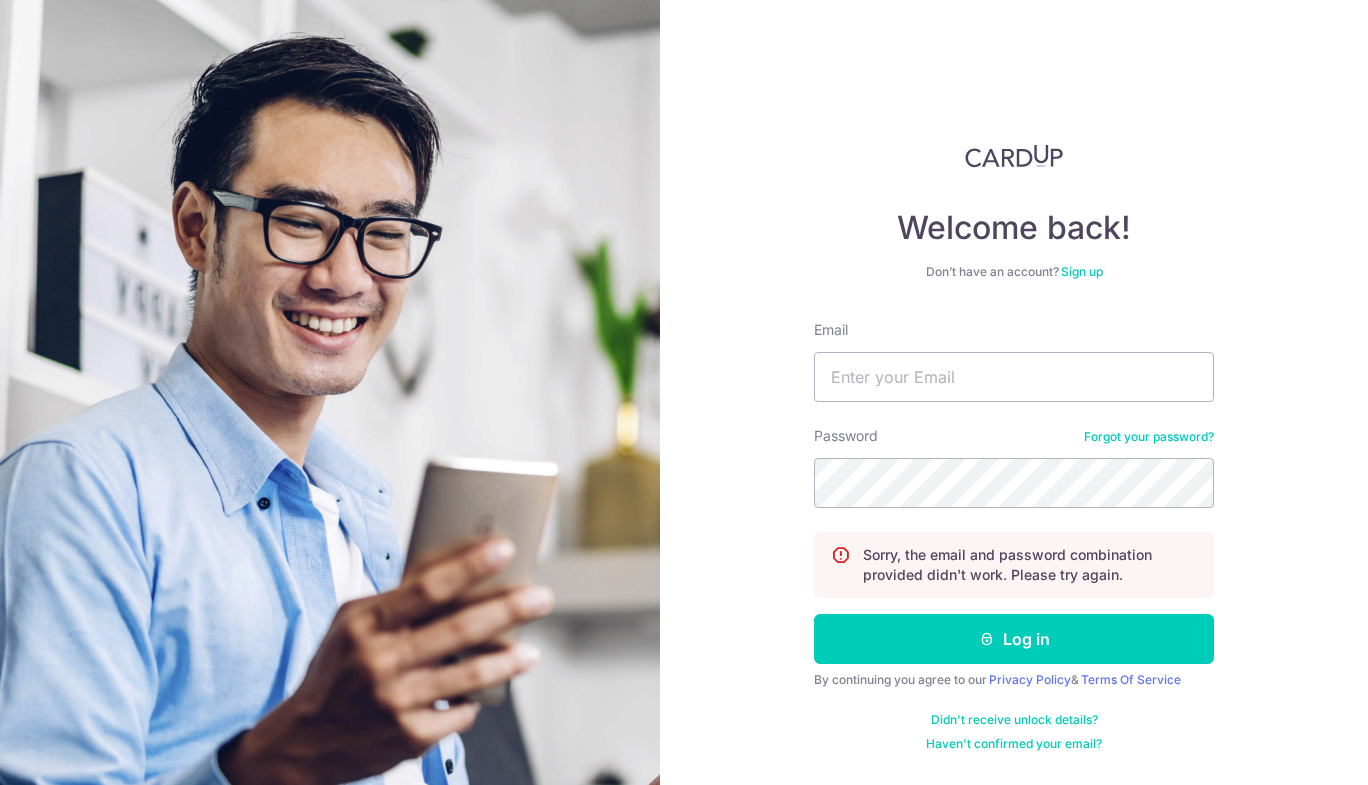 scroll, scrollTop: 0, scrollLeft: 0, axis: both 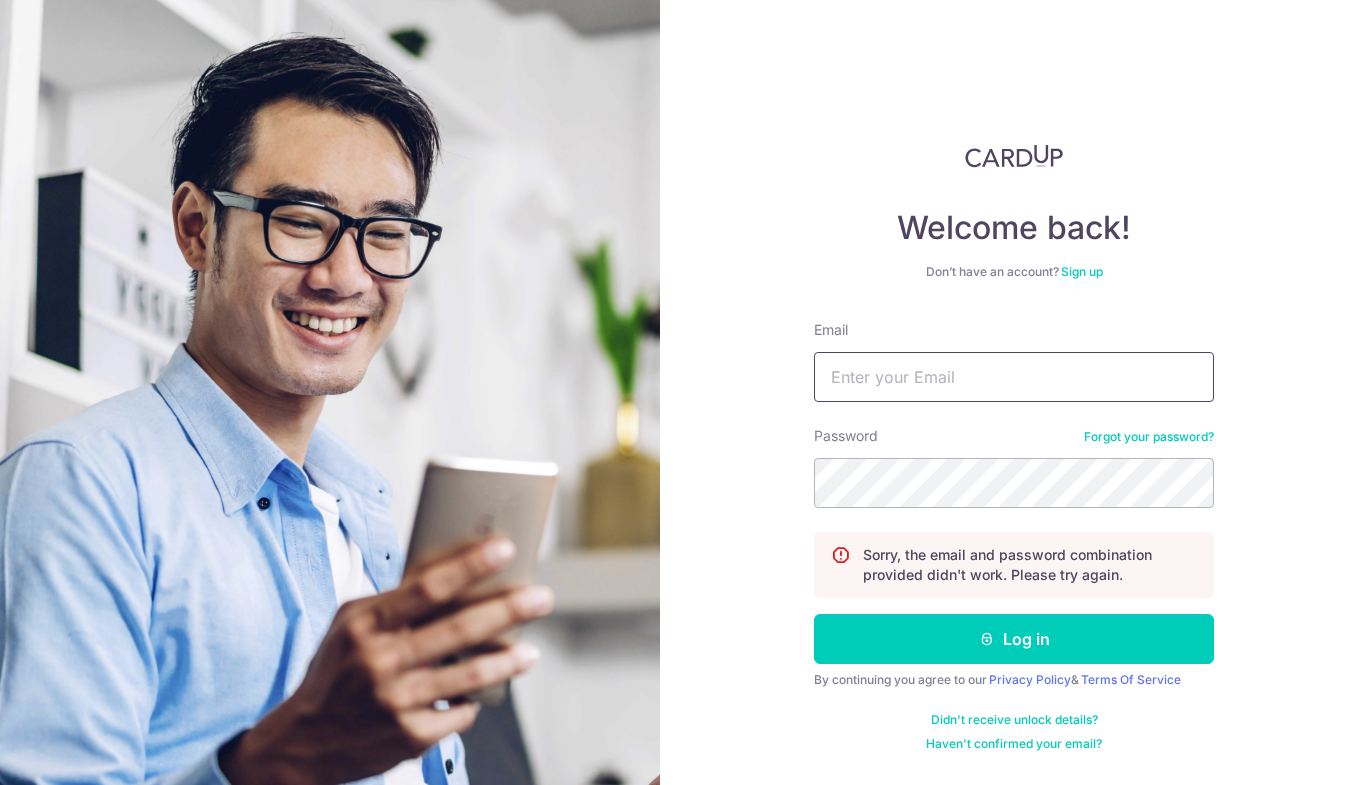 click on "Email" at bounding box center [1014, 377] 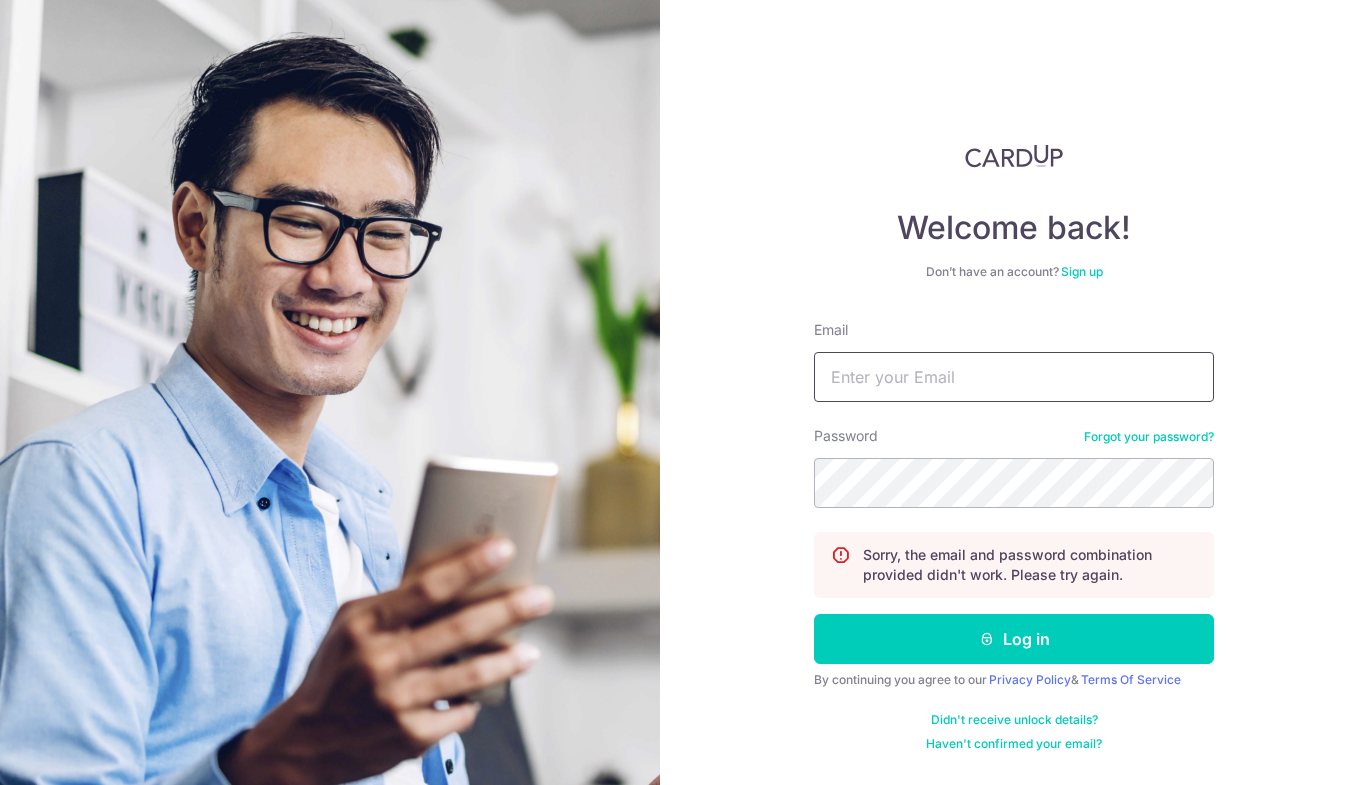 type on "[EMAIL]" 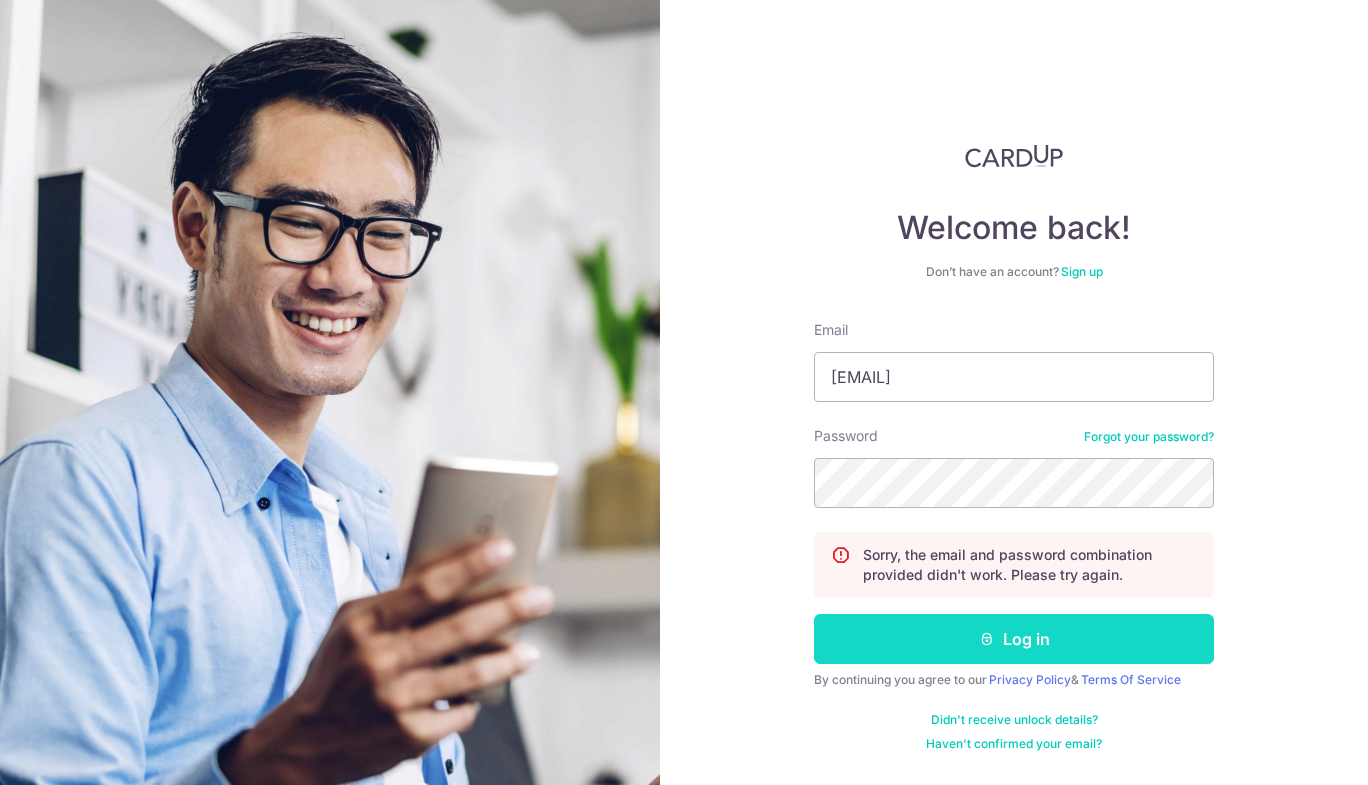 click on "Log in" at bounding box center [1014, 639] 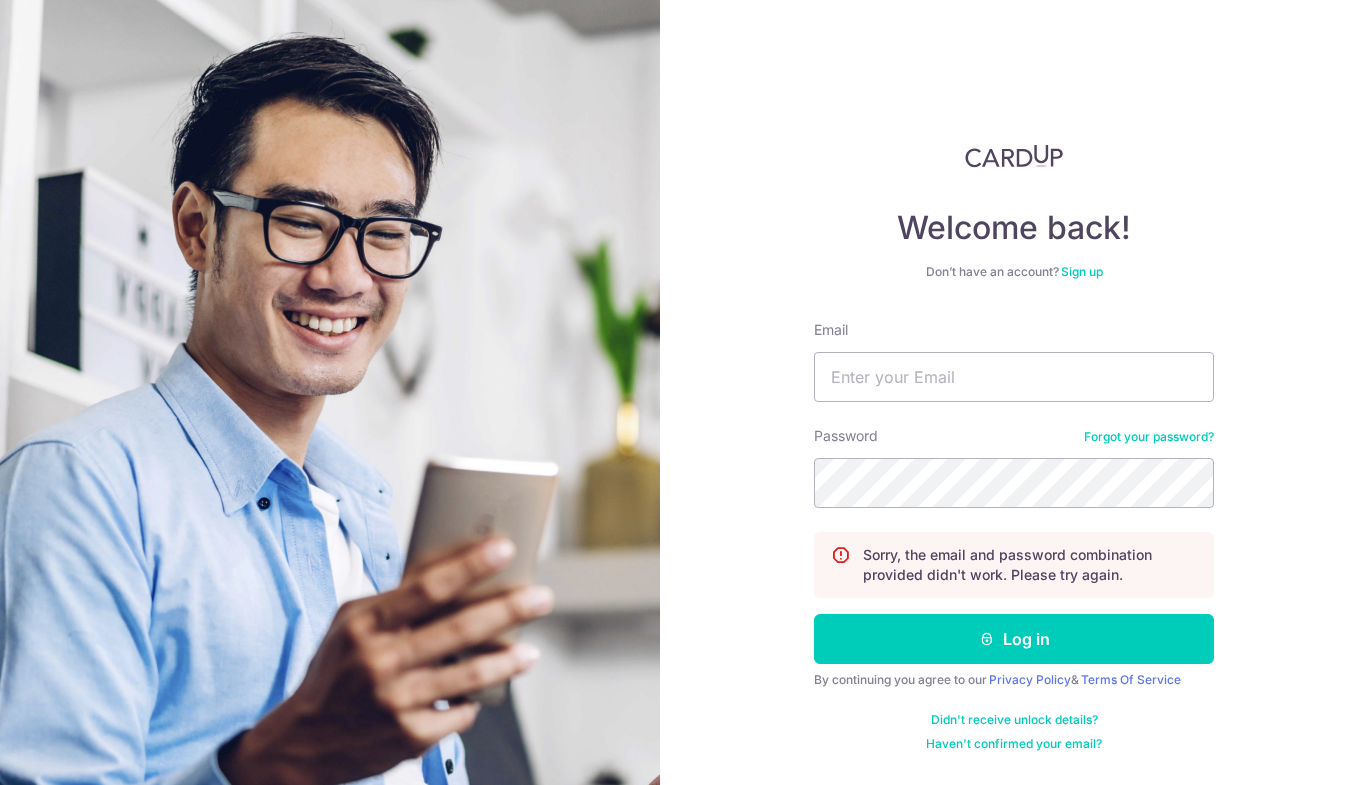 scroll, scrollTop: 0, scrollLeft: 0, axis: both 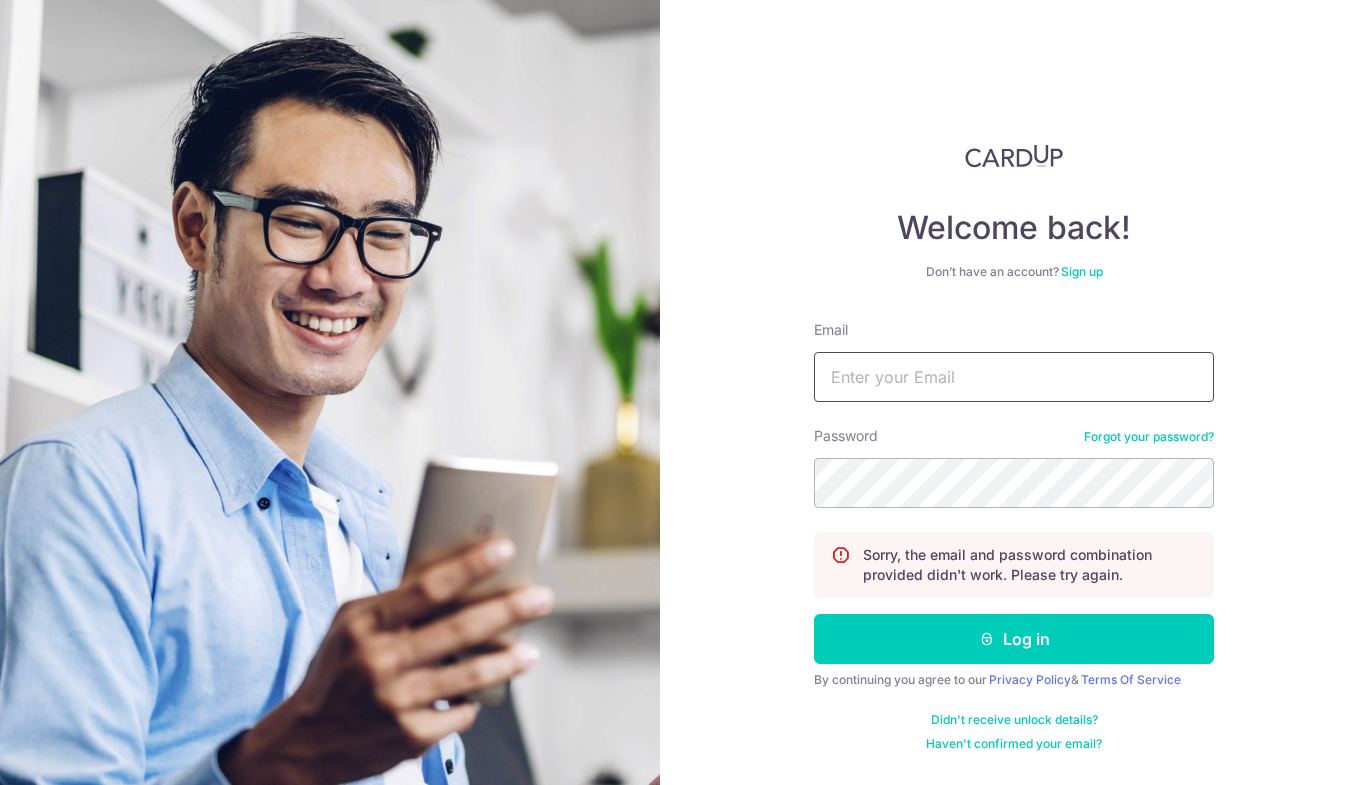 drag, startPoint x: 928, startPoint y: 379, endPoint x: 940, endPoint y: 399, distance: 23.323807 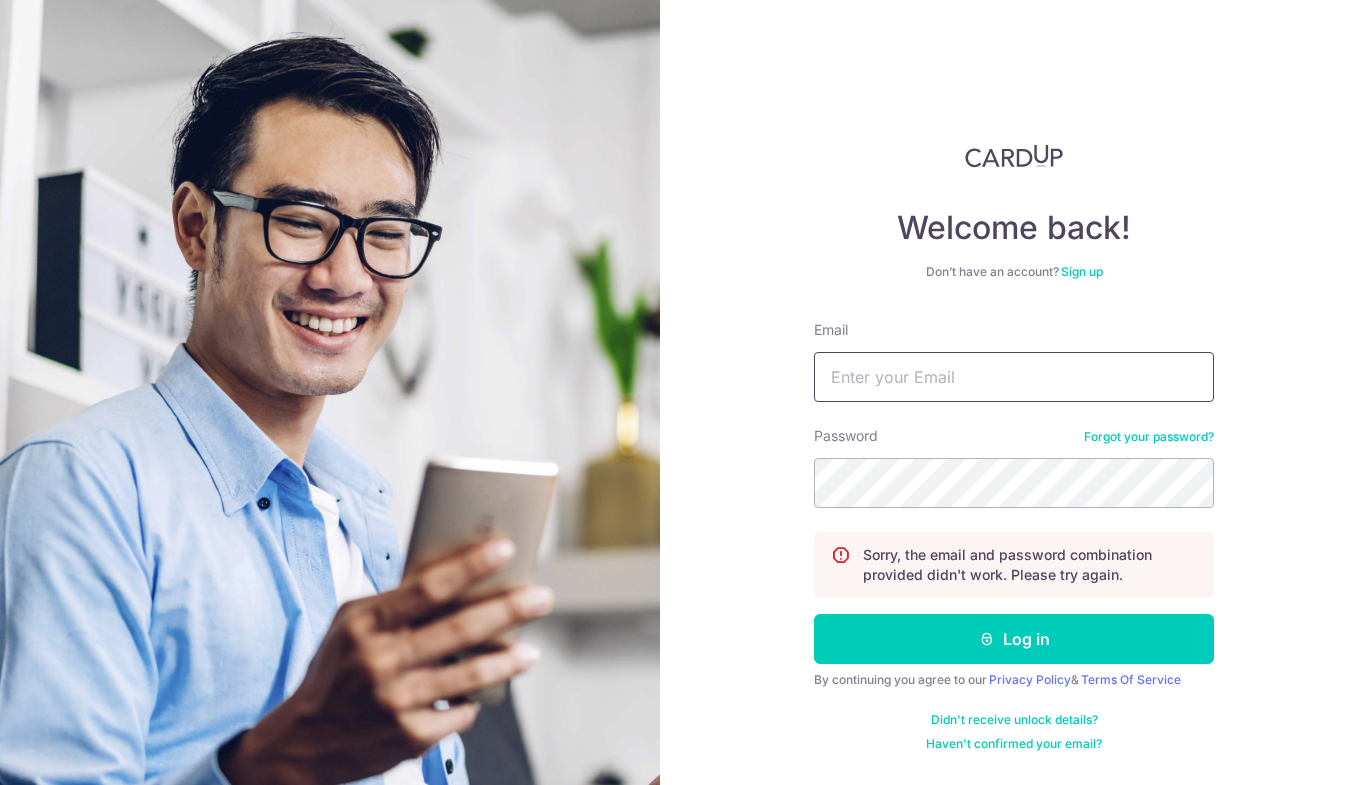 click on "Email" at bounding box center [1014, 377] 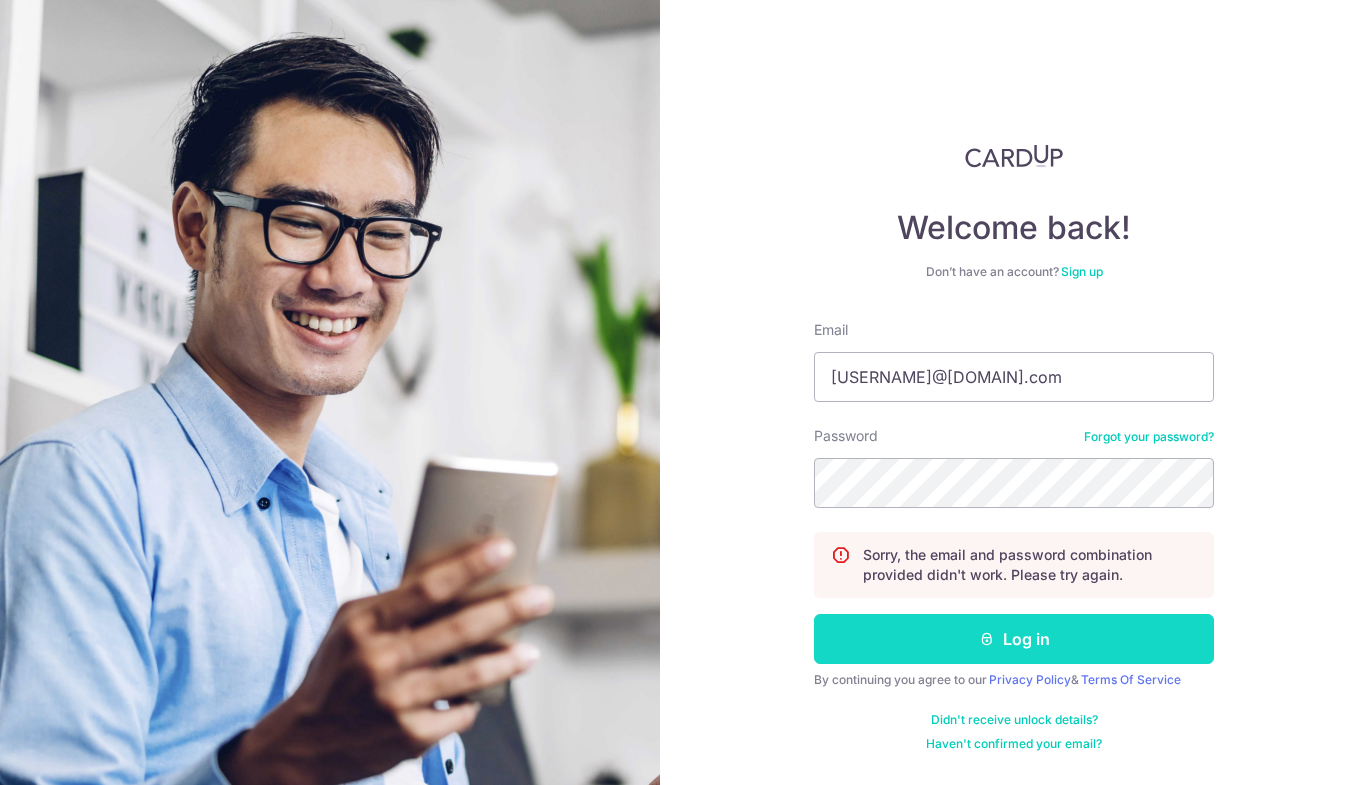 click on "Log in" at bounding box center (1014, 639) 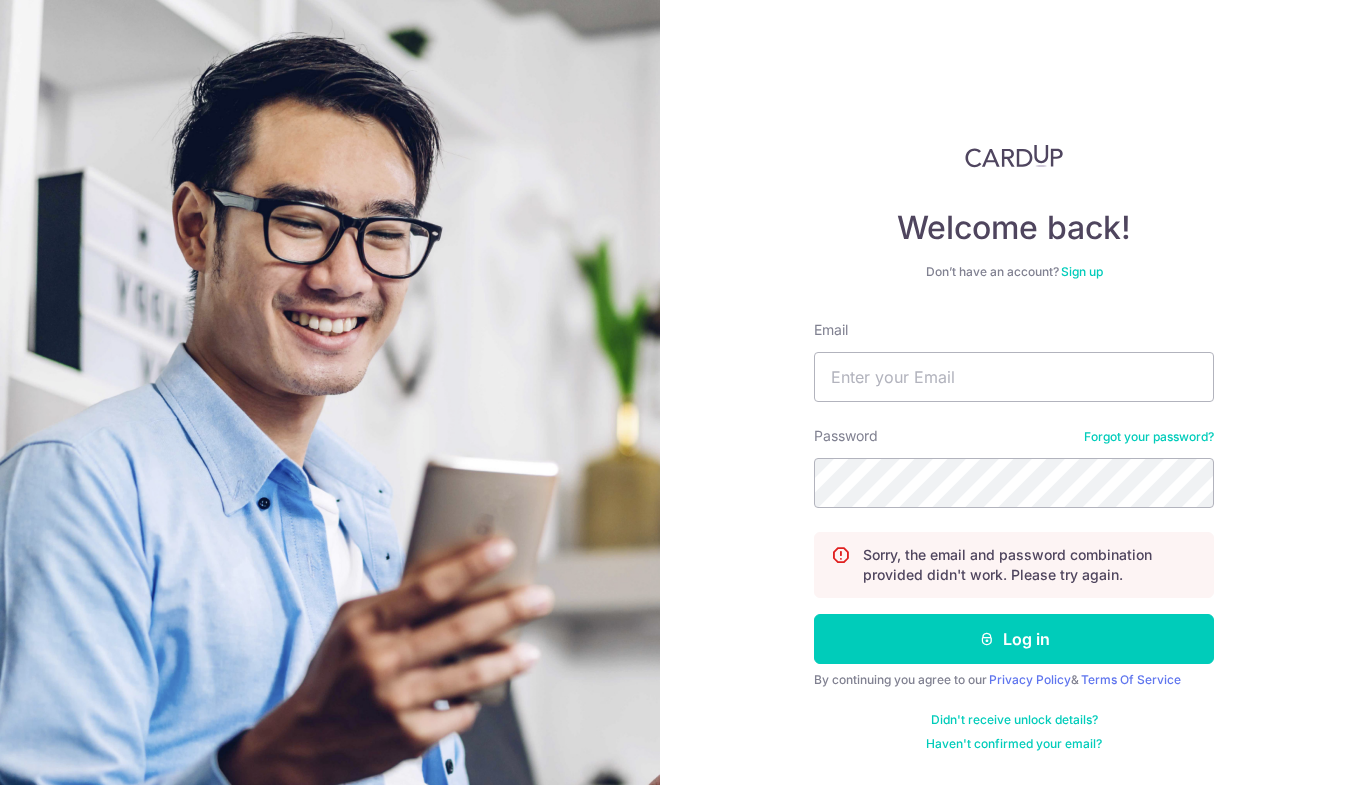 scroll, scrollTop: 0, scrollLeft: 0, axis: both 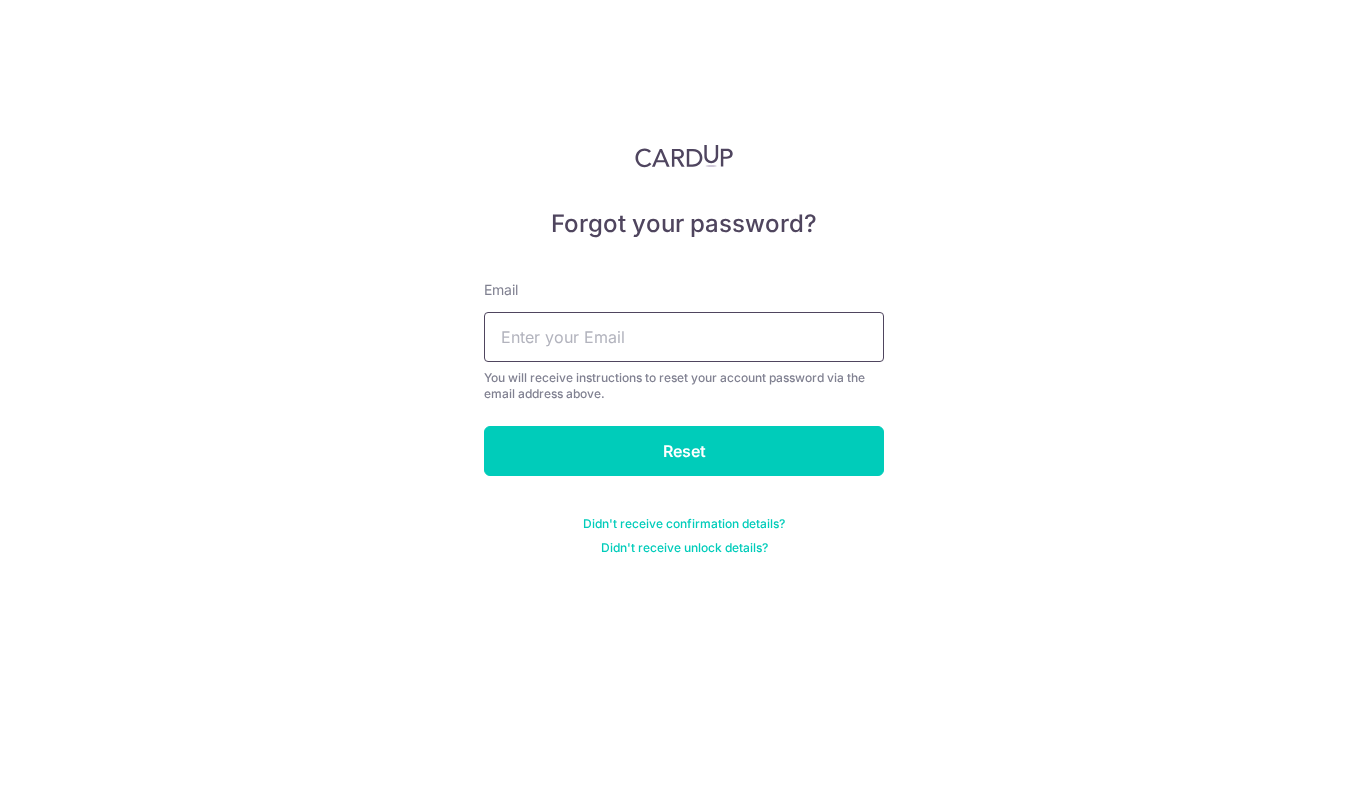 click at bounding box center (684, 337) 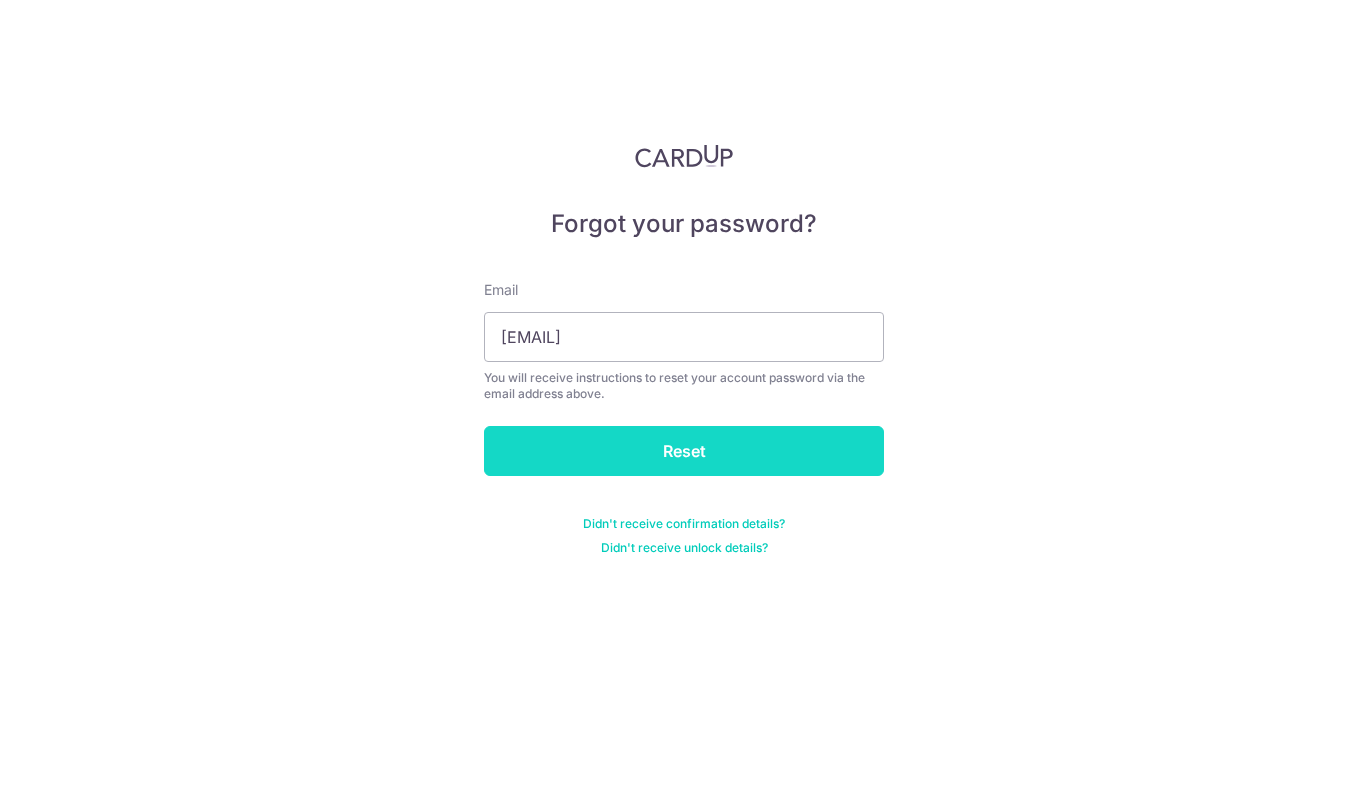 click on "Reset" at bounding box center [684, 451] 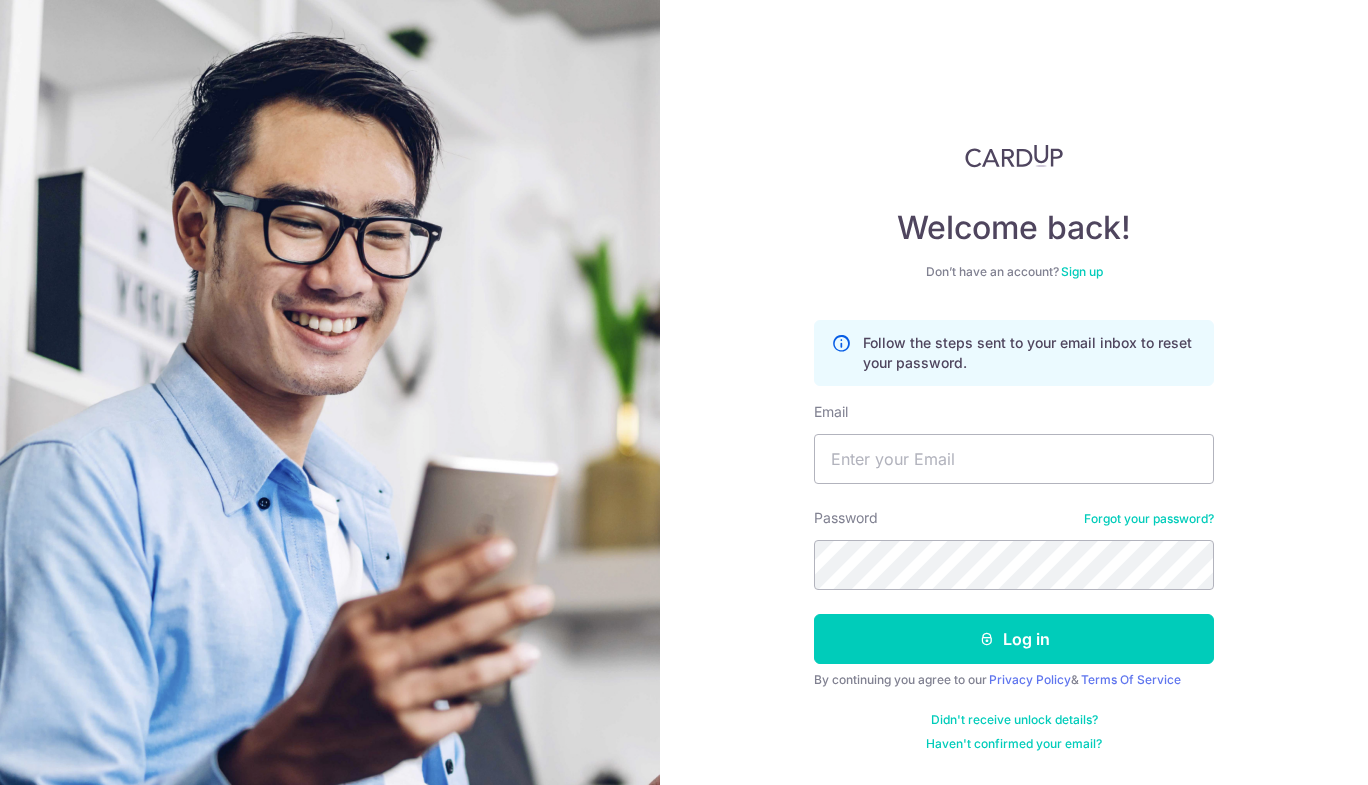 scroll, scrollTop: 0, scrollLeft: 0, axis: both 